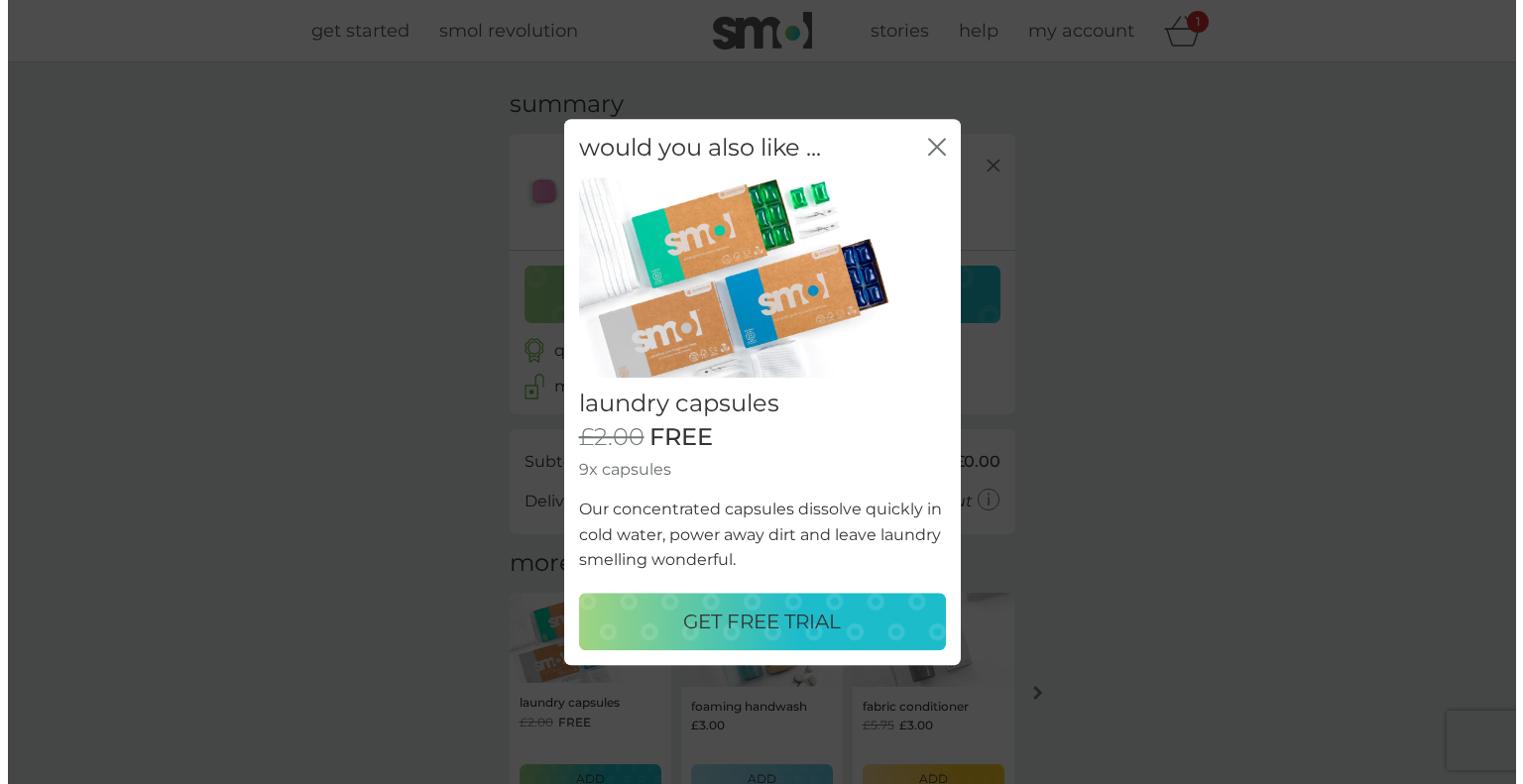 scroll, scrollTop: 0, scrollLeft: 0, axis: both 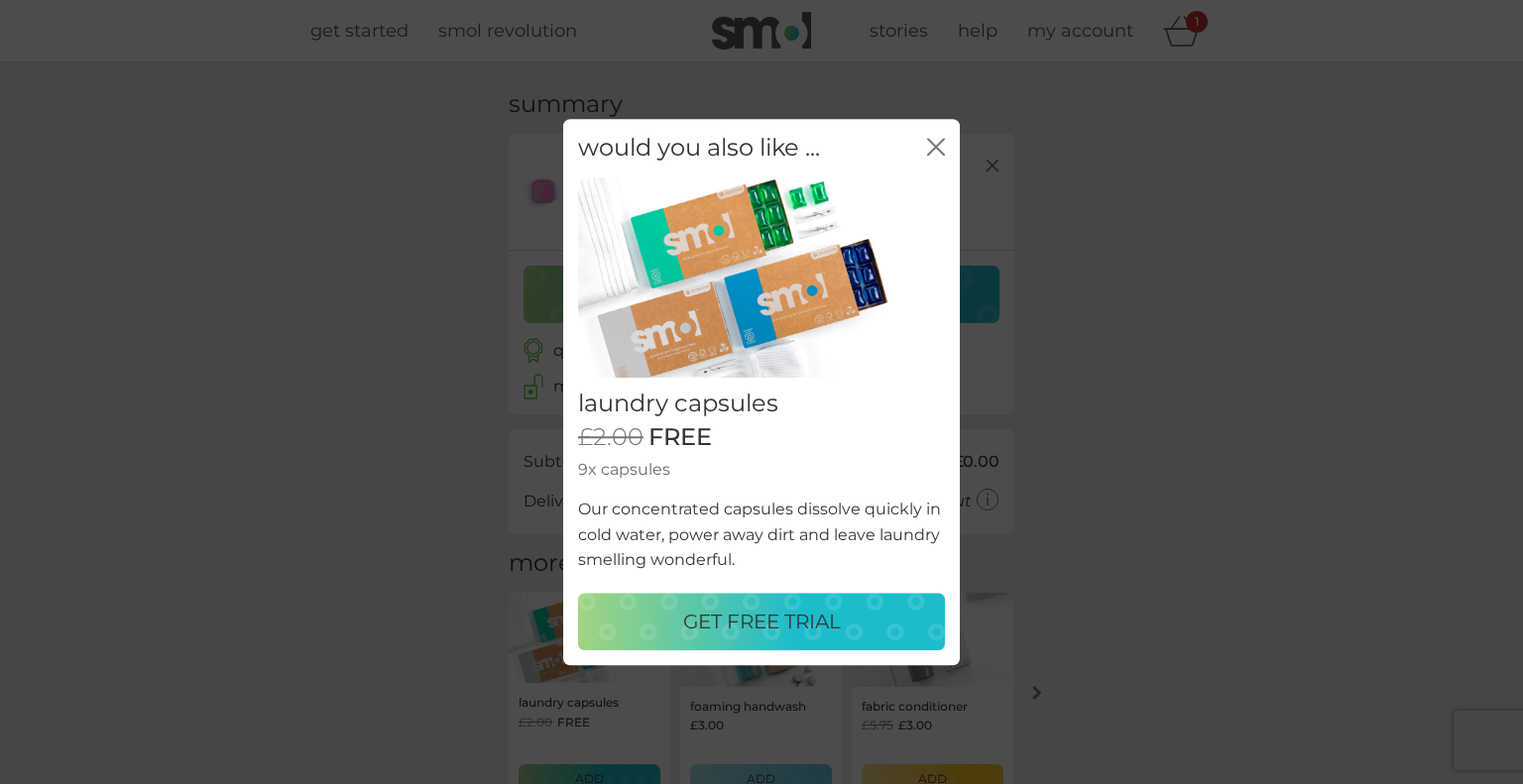 click on "close" 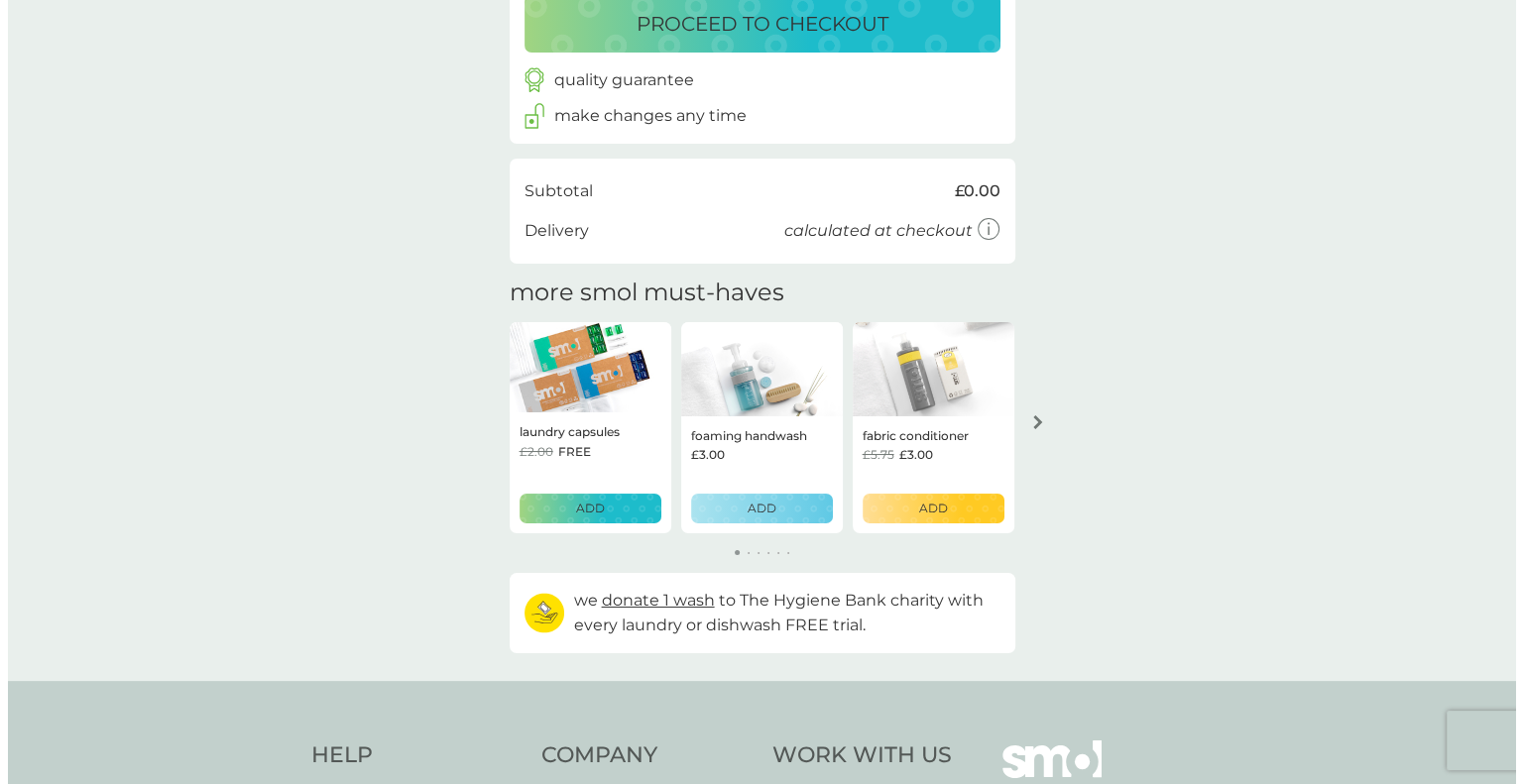 scroll, scrollTop: 278, scrollLeft: 0, axis: vertical 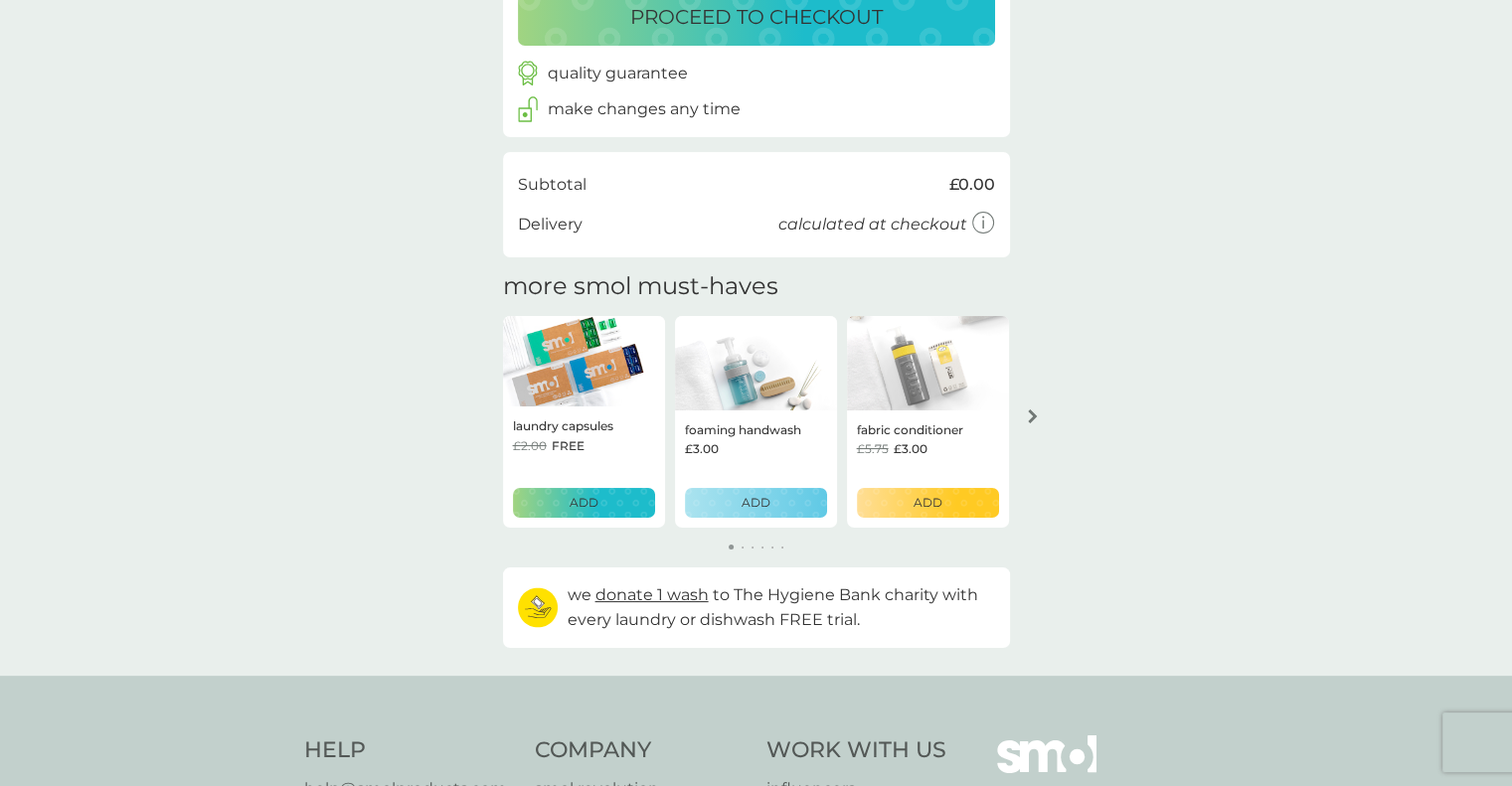 click on "ADD" at bounding box center (756, 502) 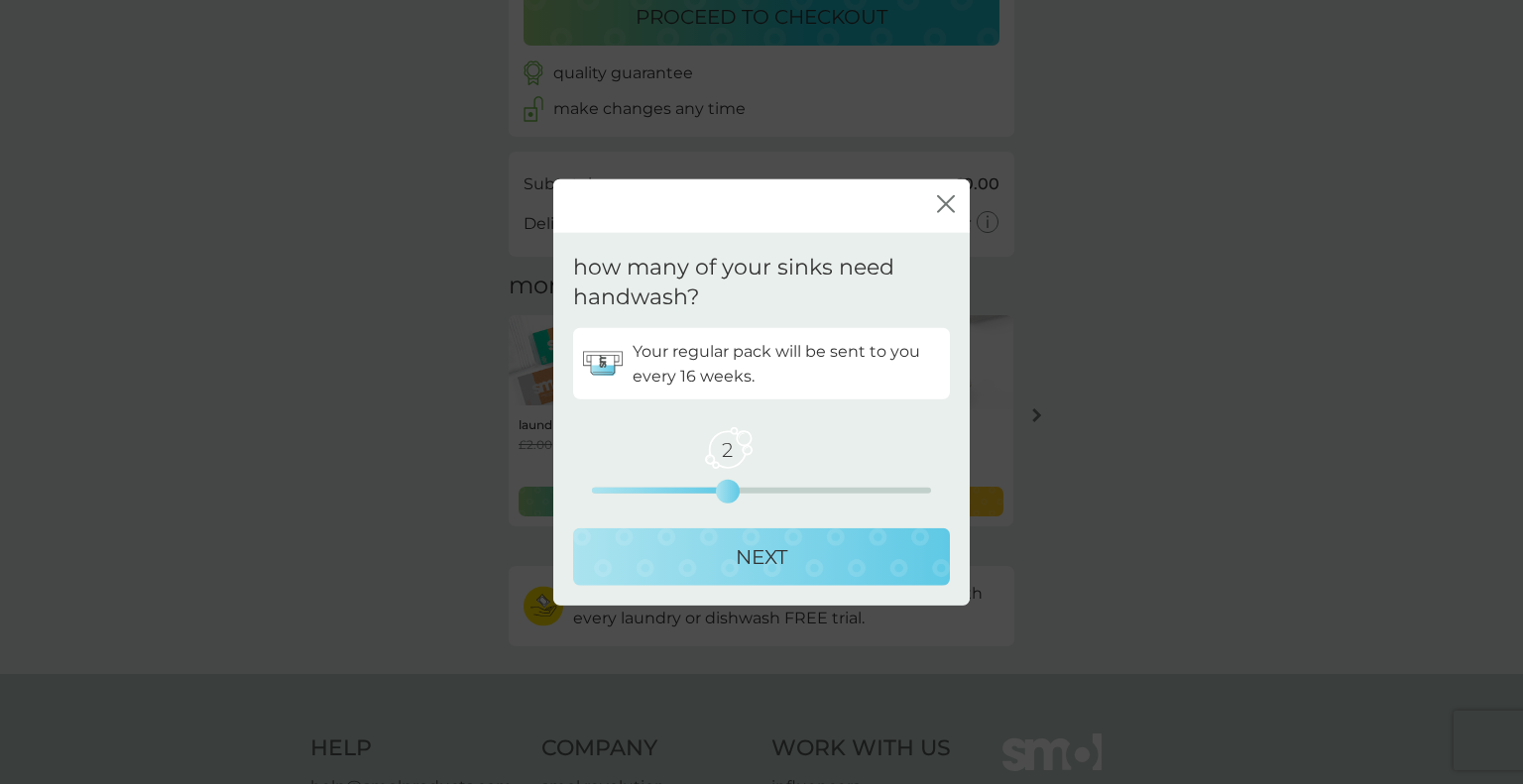 drag, startPoint x: 586, startPoint y: 485, endPoint x: 698, endPoint y: 486, distance: 112.004464 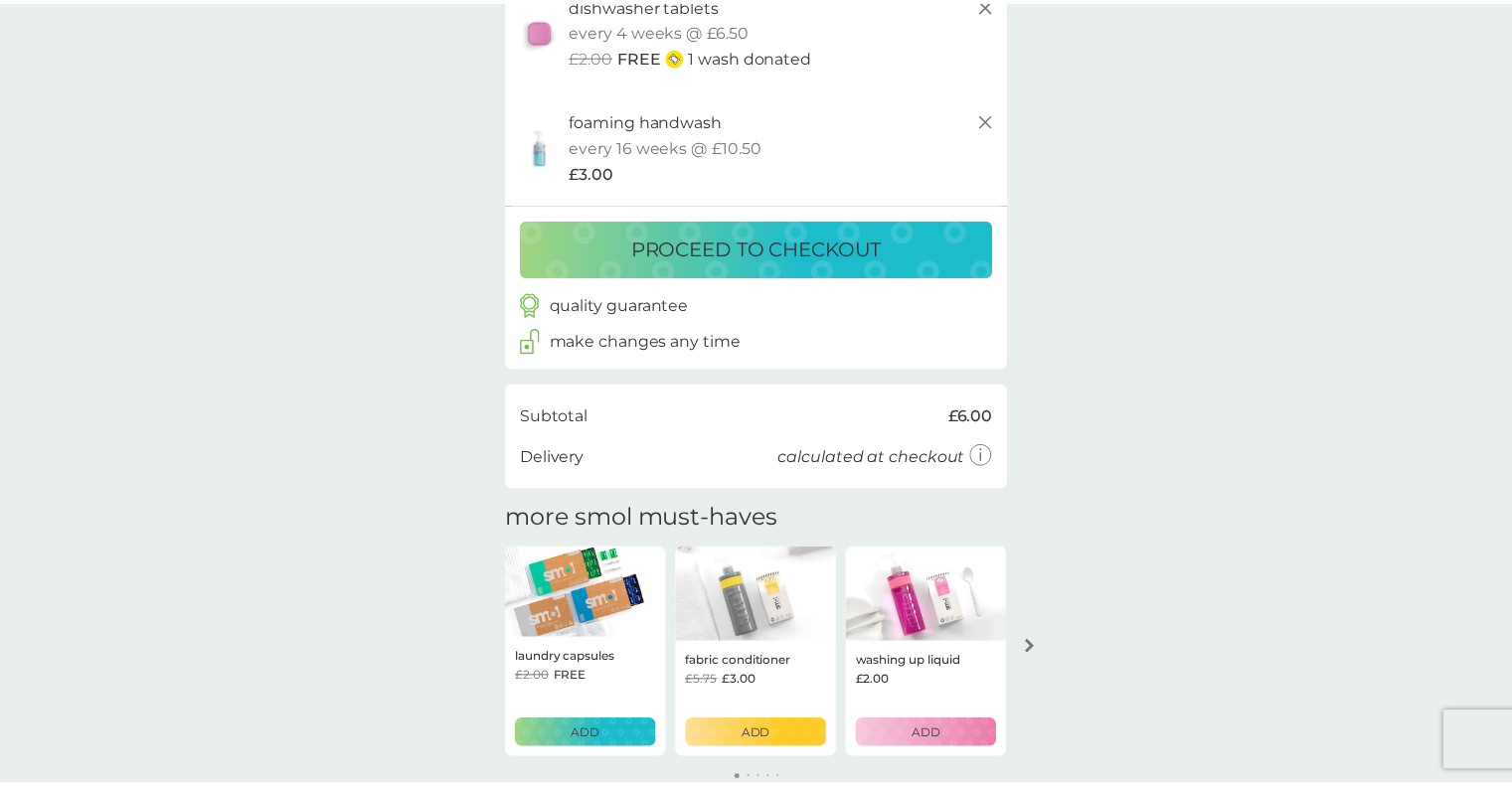 scroll, scrollTop: 511, scrollLeft: 0, axis: vertical 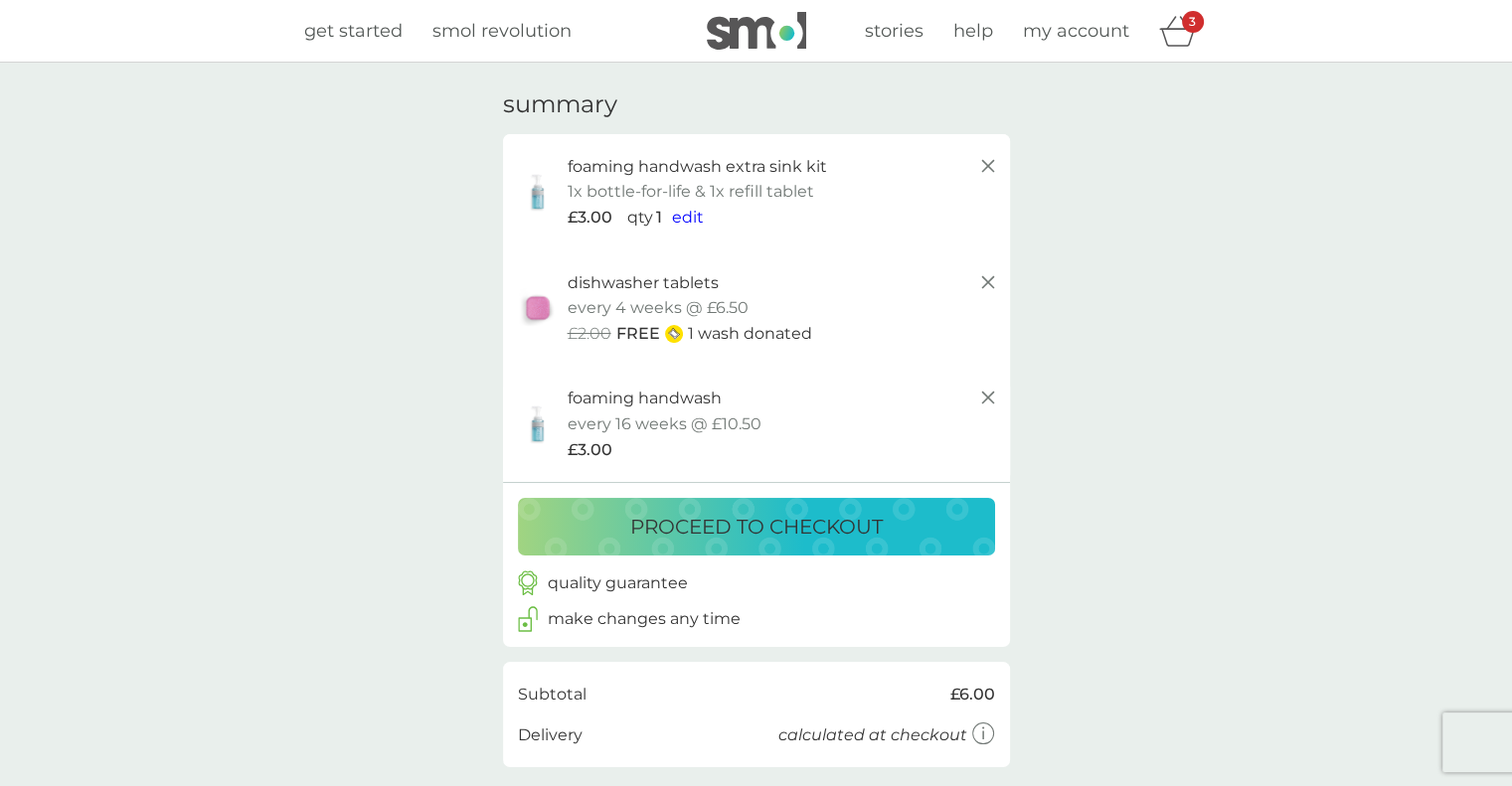 click on "proceed to checkout" at bounding box center (756, 527) 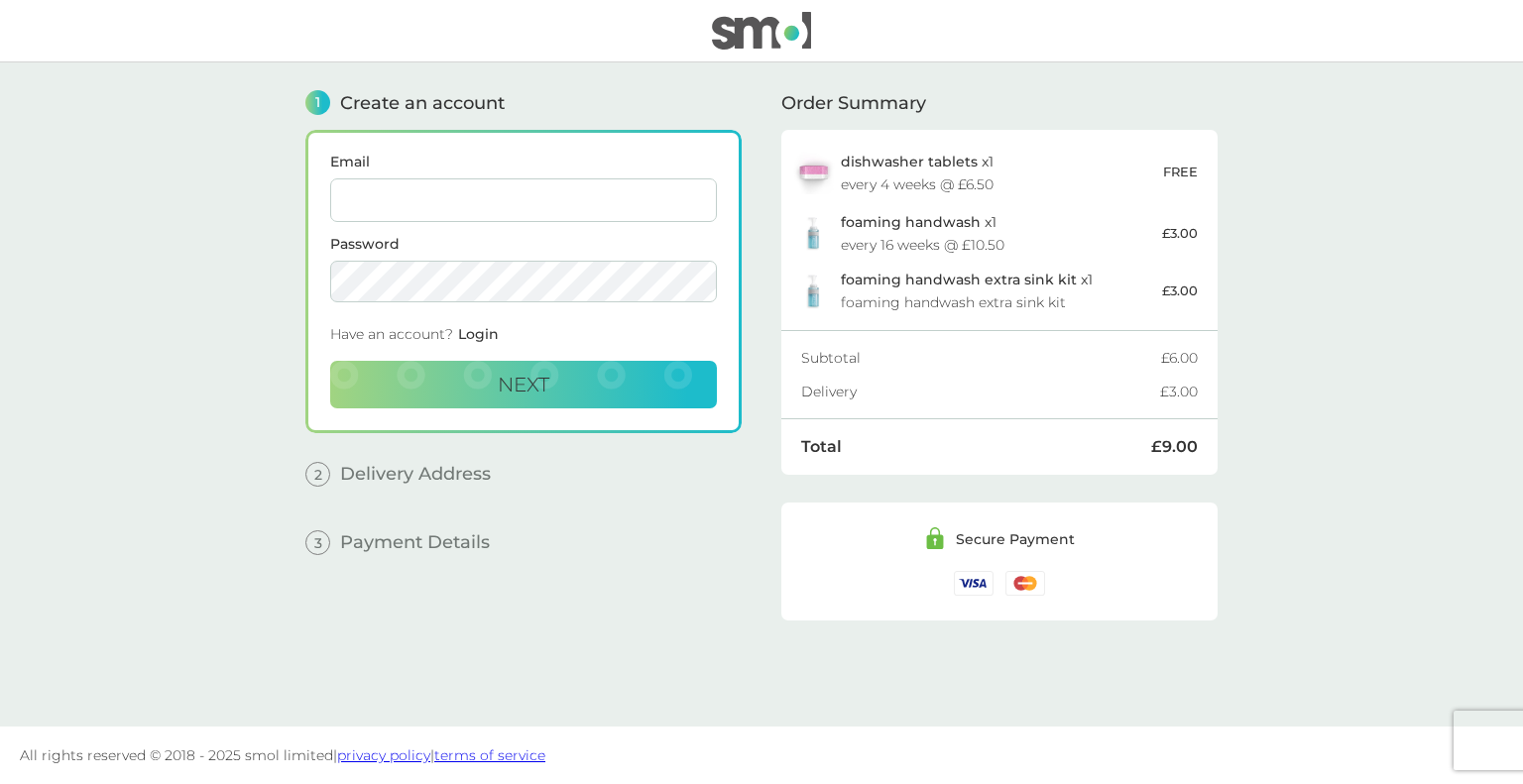 click on "Email" at bounding box center (524, 200) 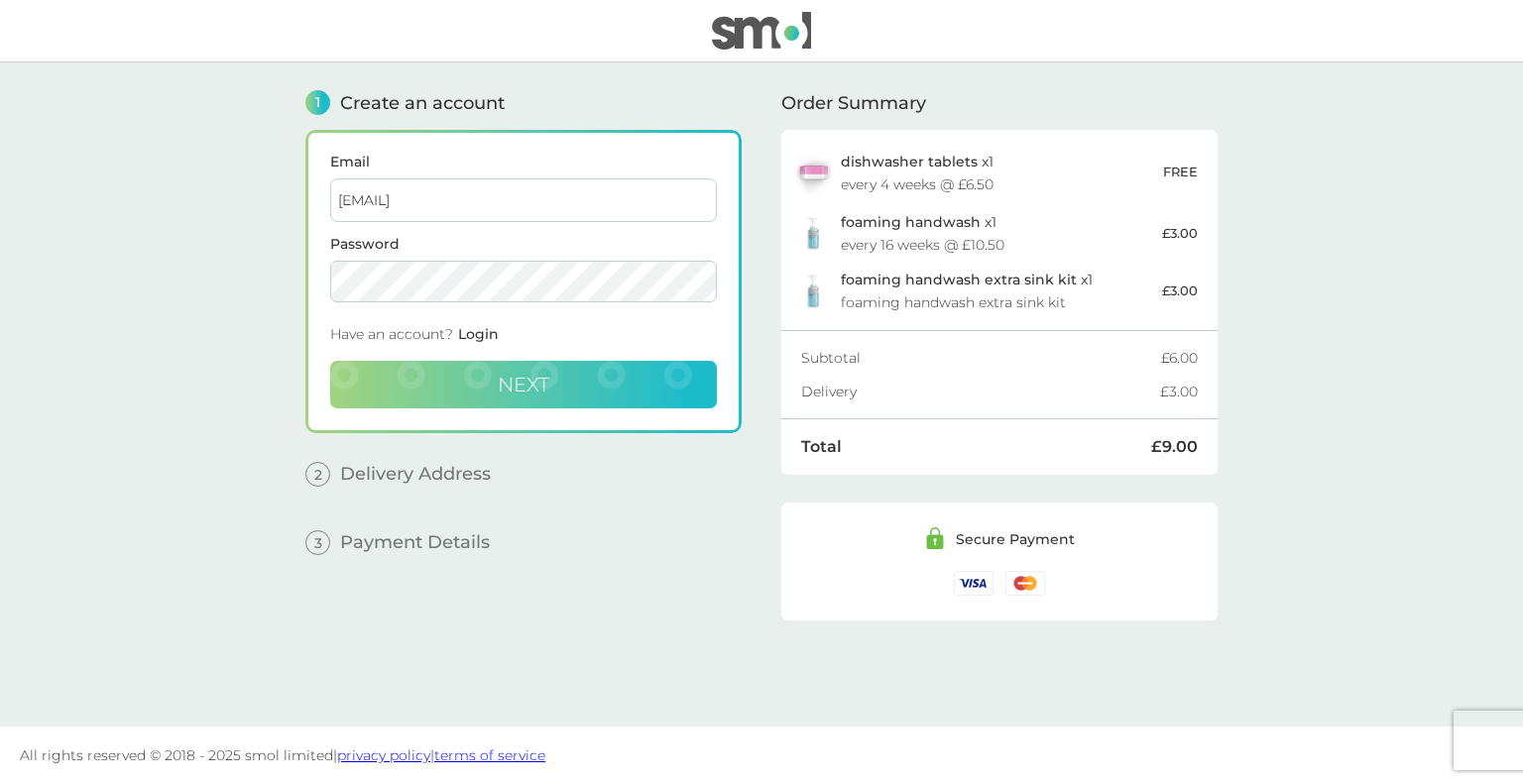 click on "Next" at bounding box center [524, 385] 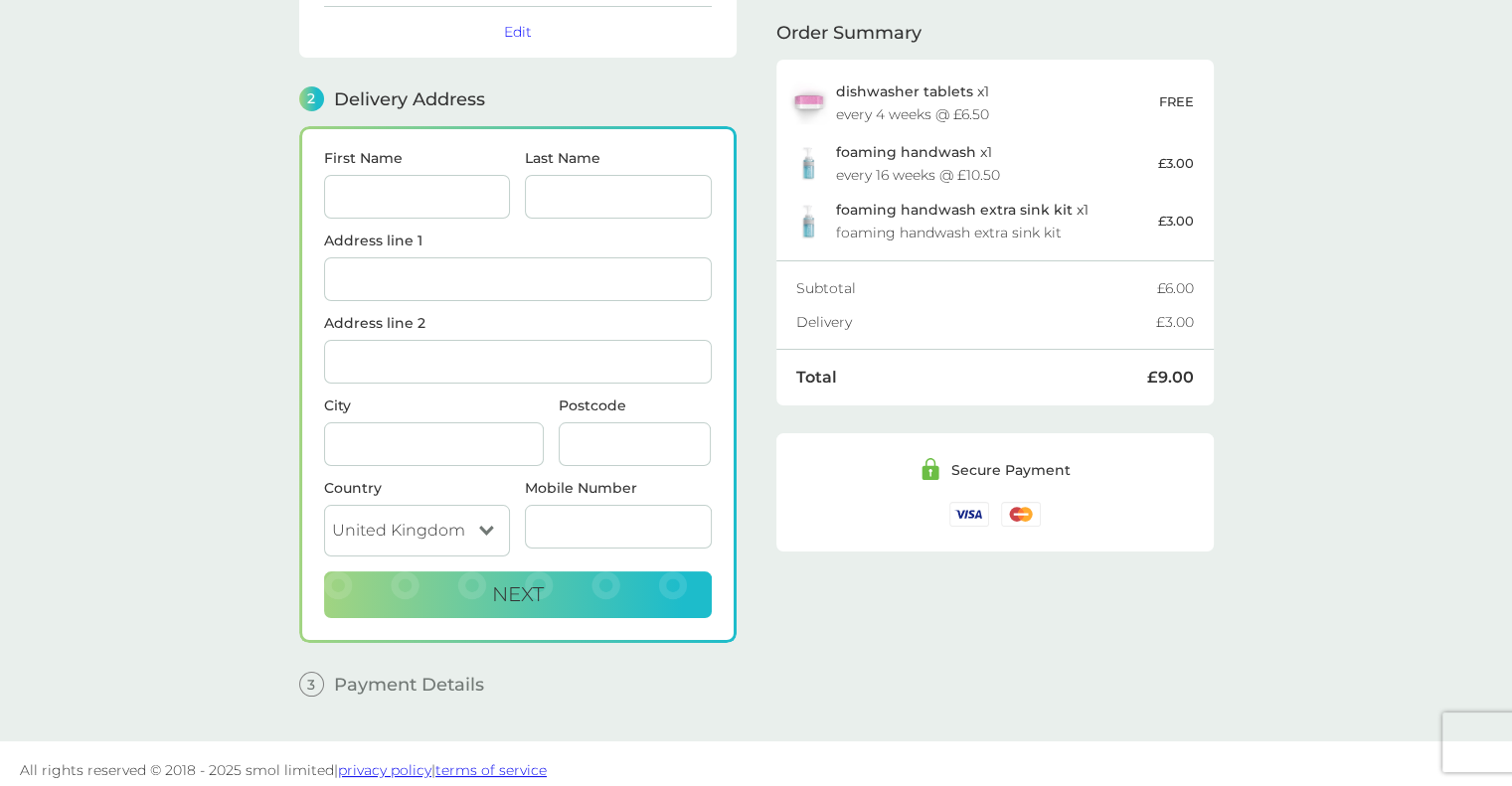 scroll, scrollTop: 191, scrollLeft: 0, axis: vertical 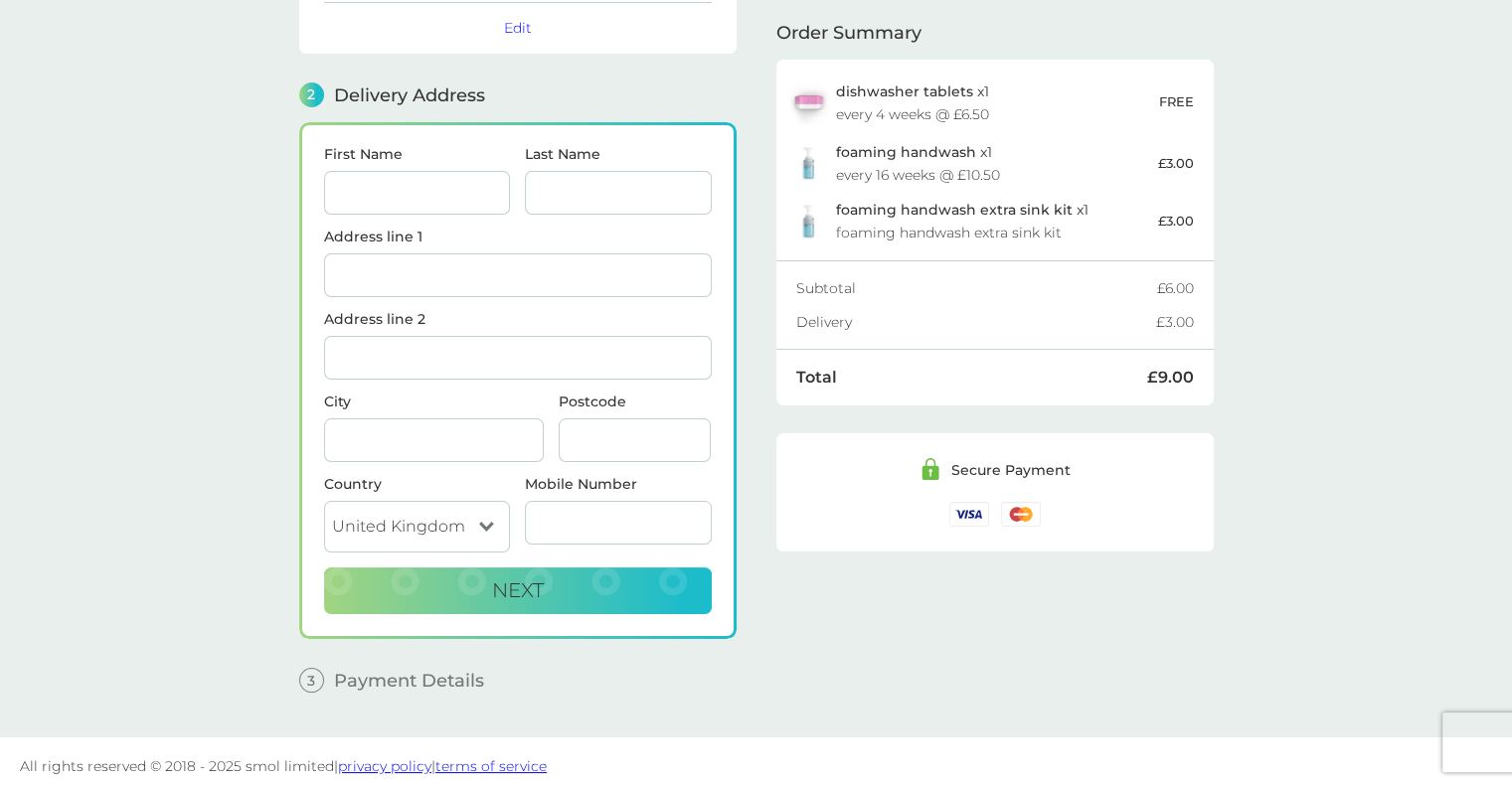 click on "First Name" at bounding box center (418, 193) 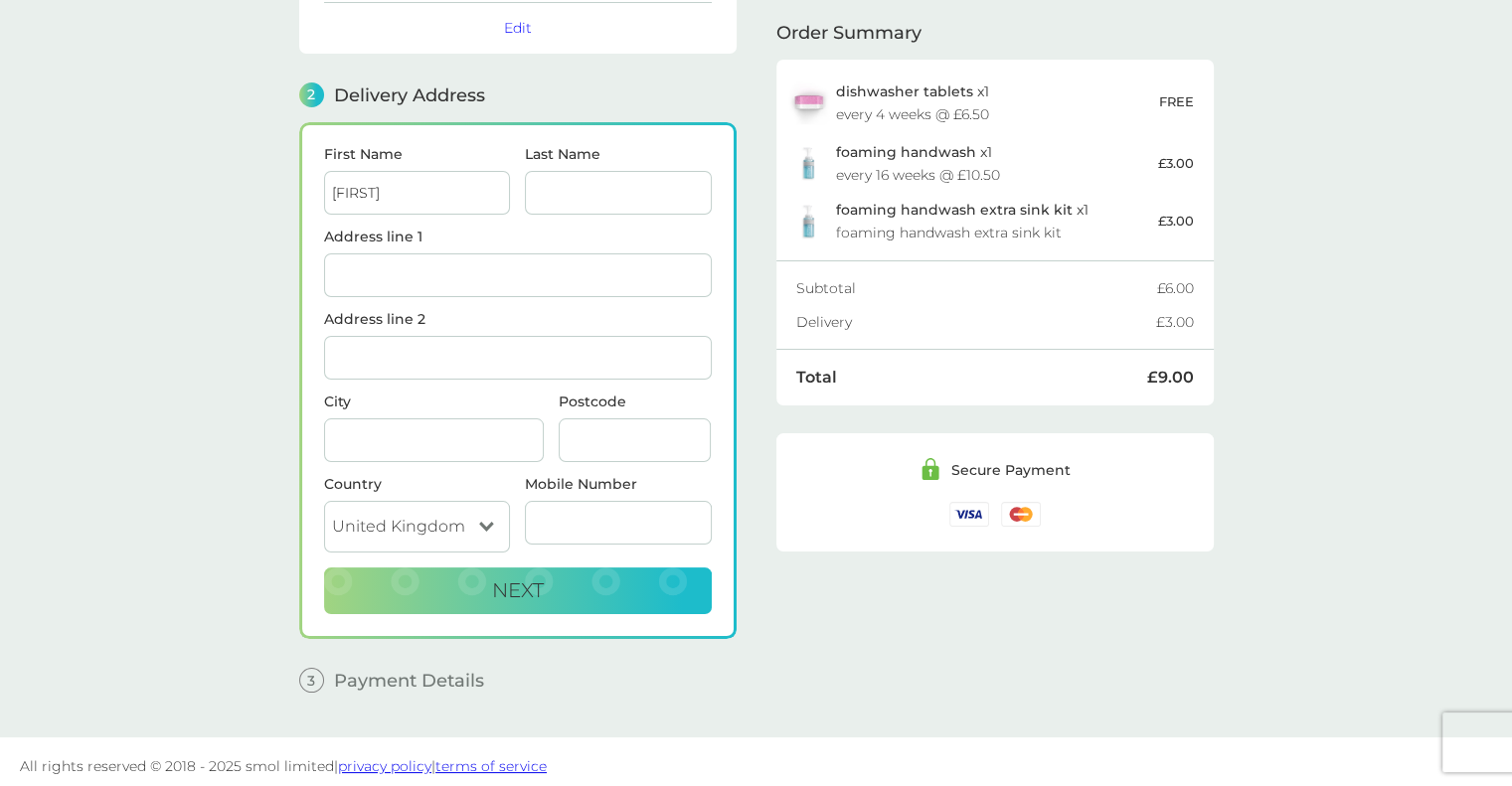 type on "Williams" 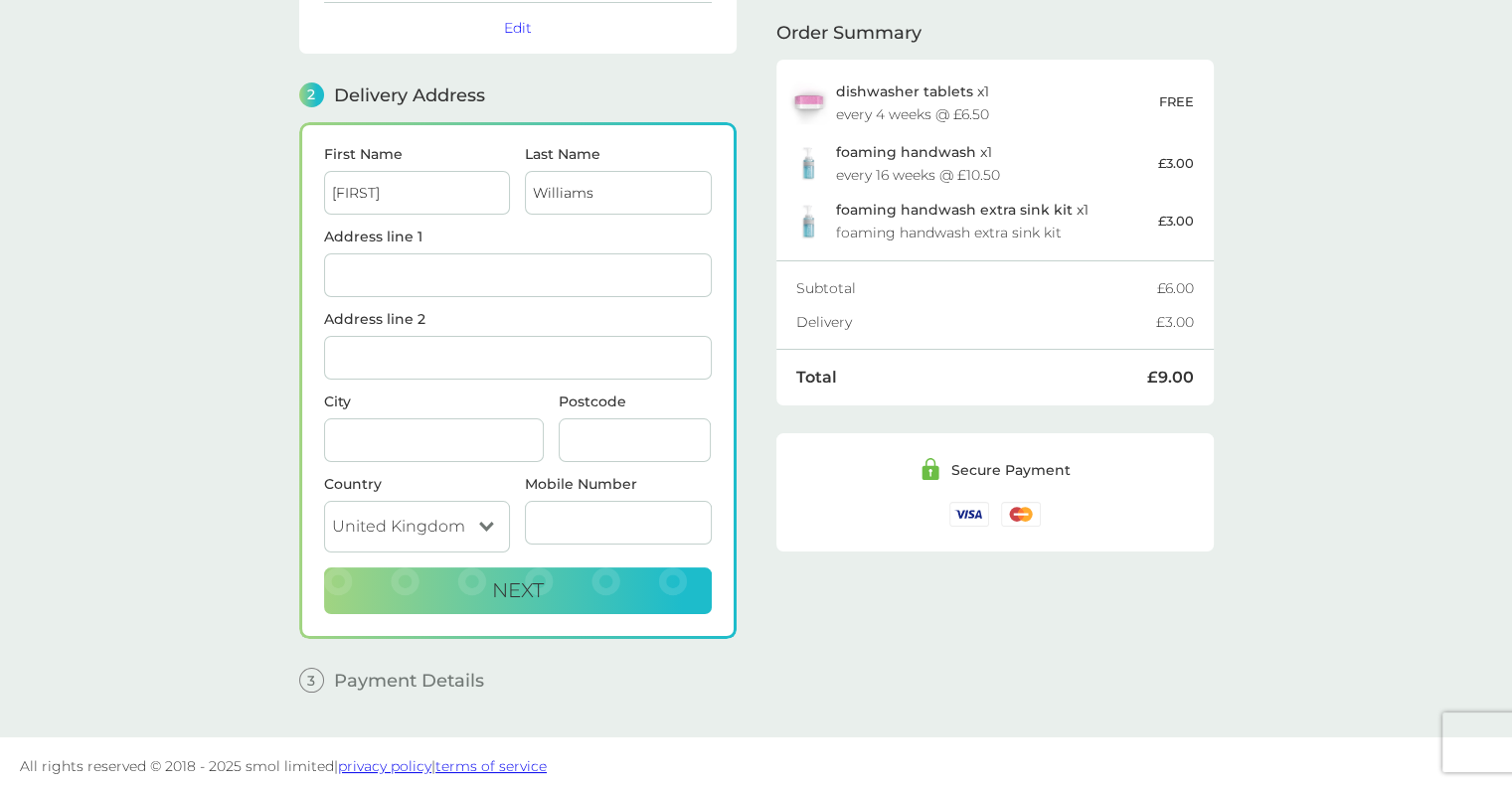 type on "[NUMBER] [STREET]" 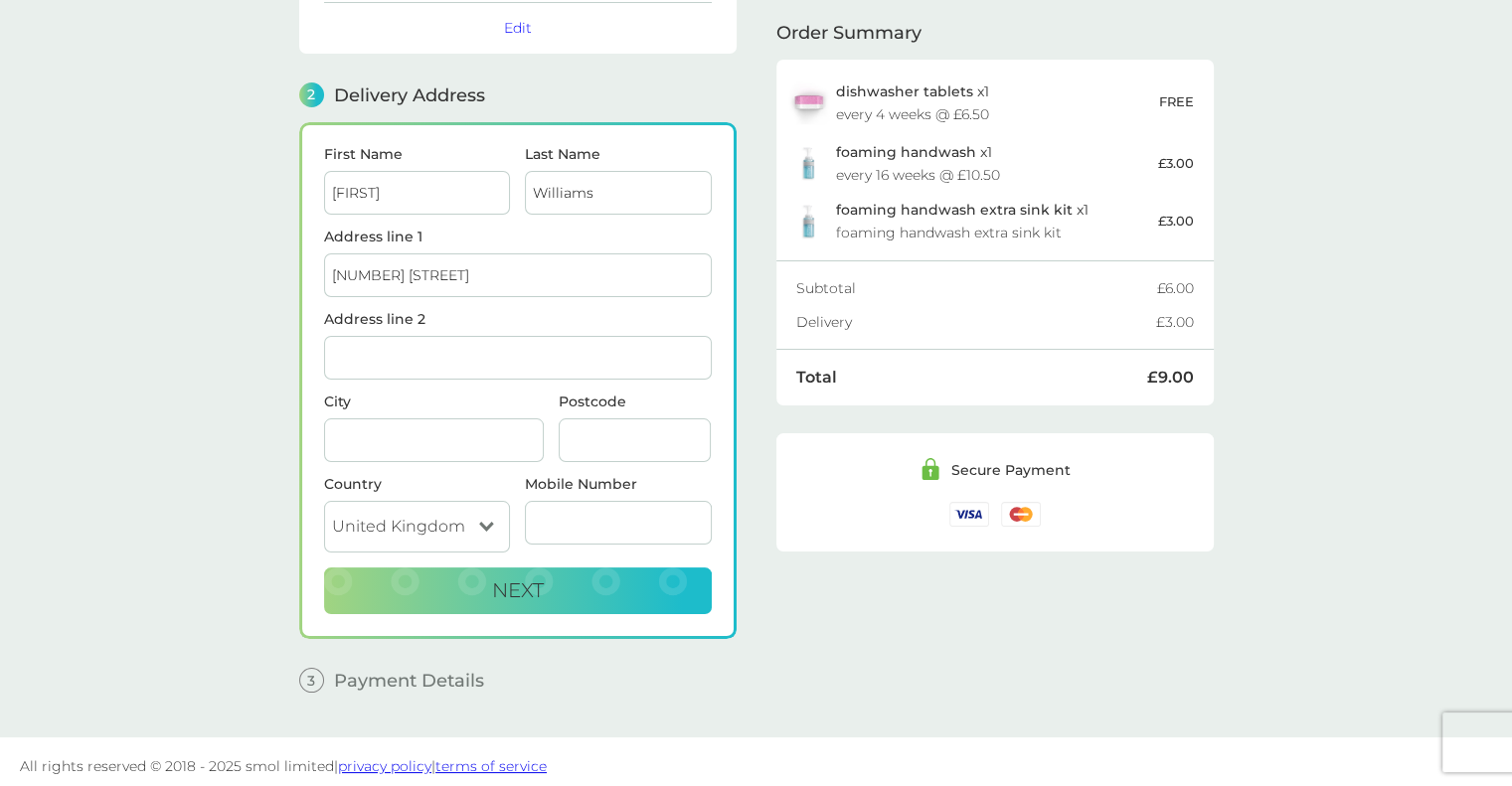 type on "Redruth" 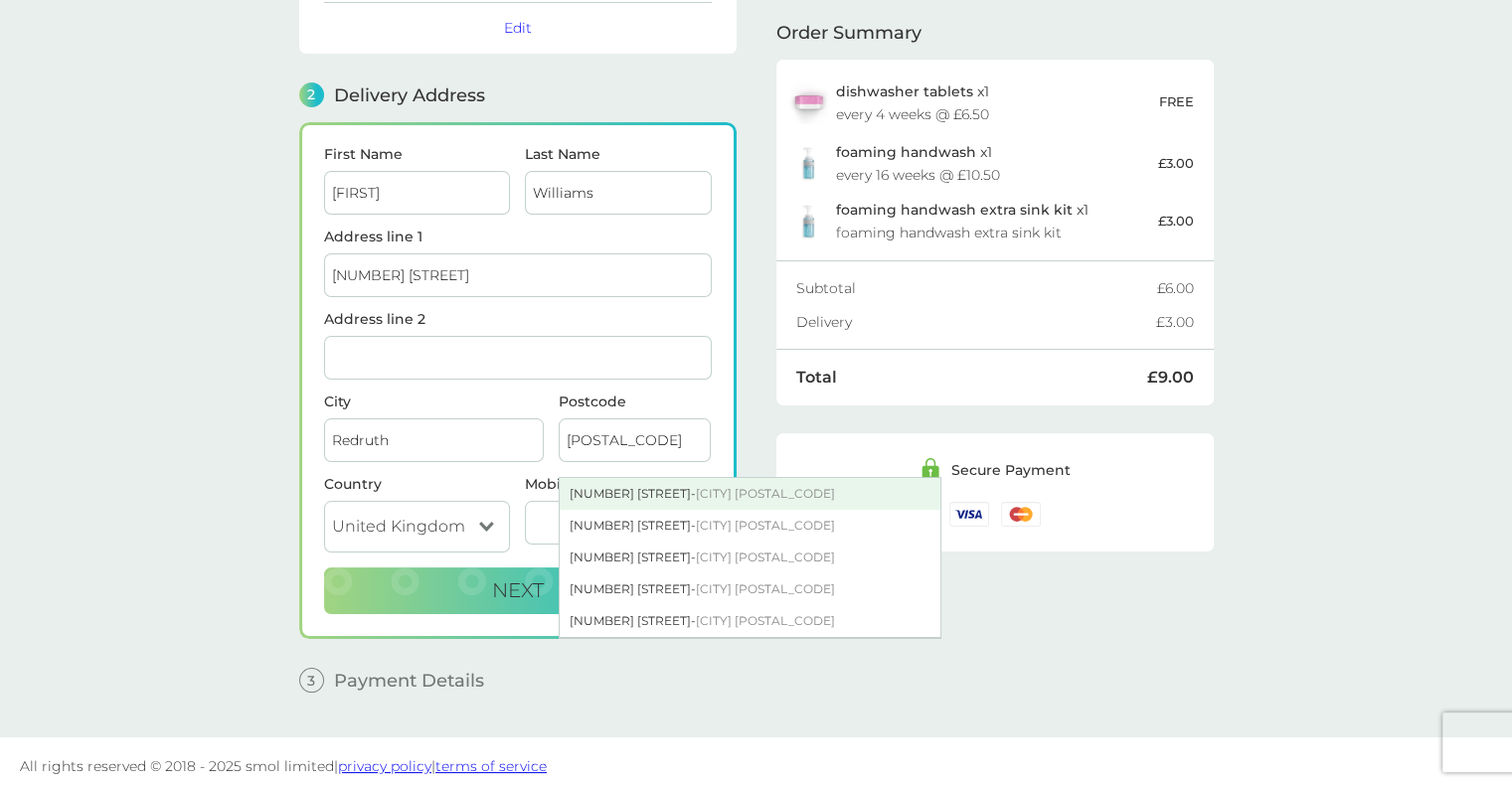 click on "[NUMBER] [STREET] - [CITY] [POSTAL_CODE]" at bounding box center [750, 494] 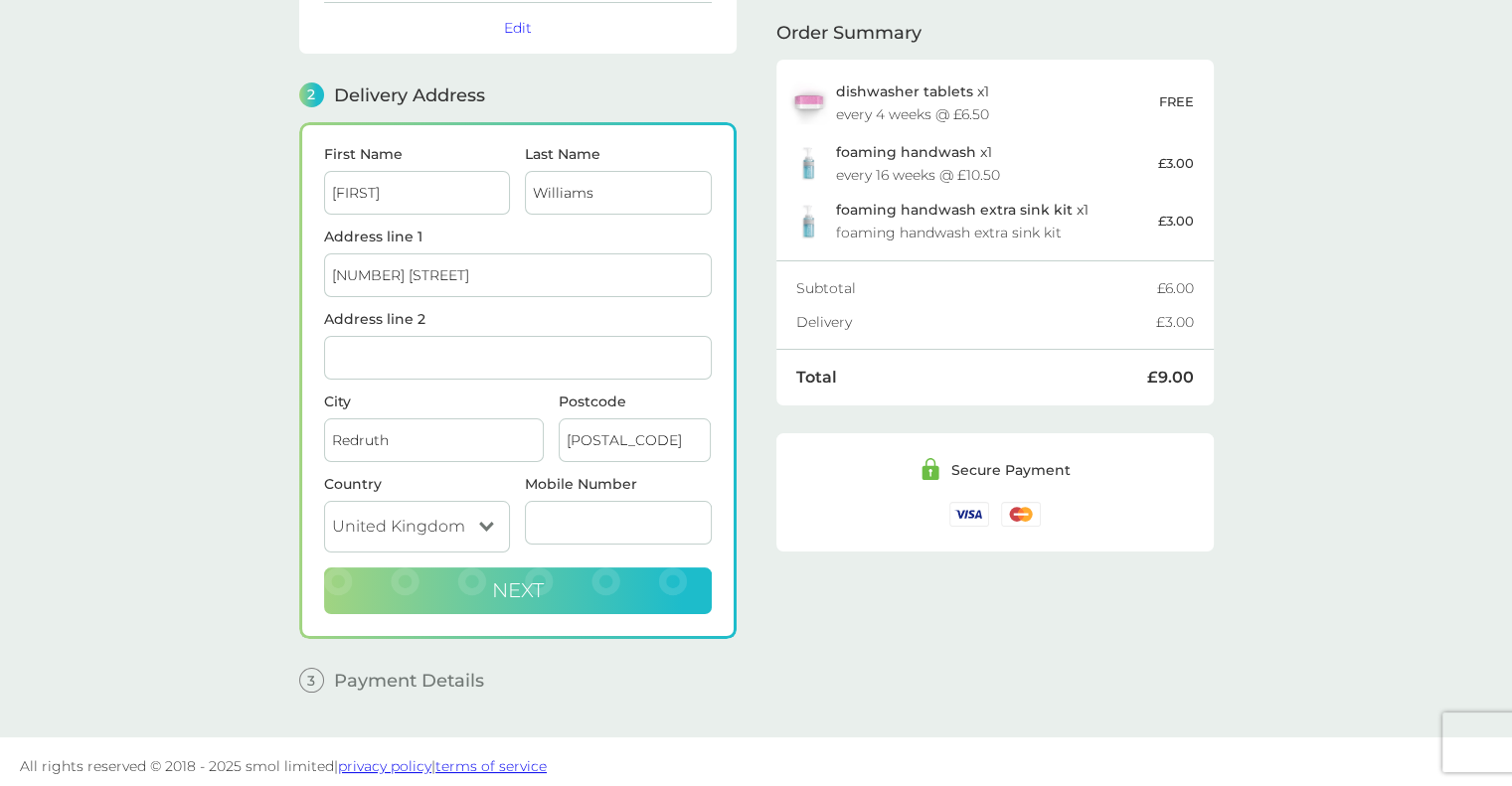 click on "Next" at bounding box center (518, 590) 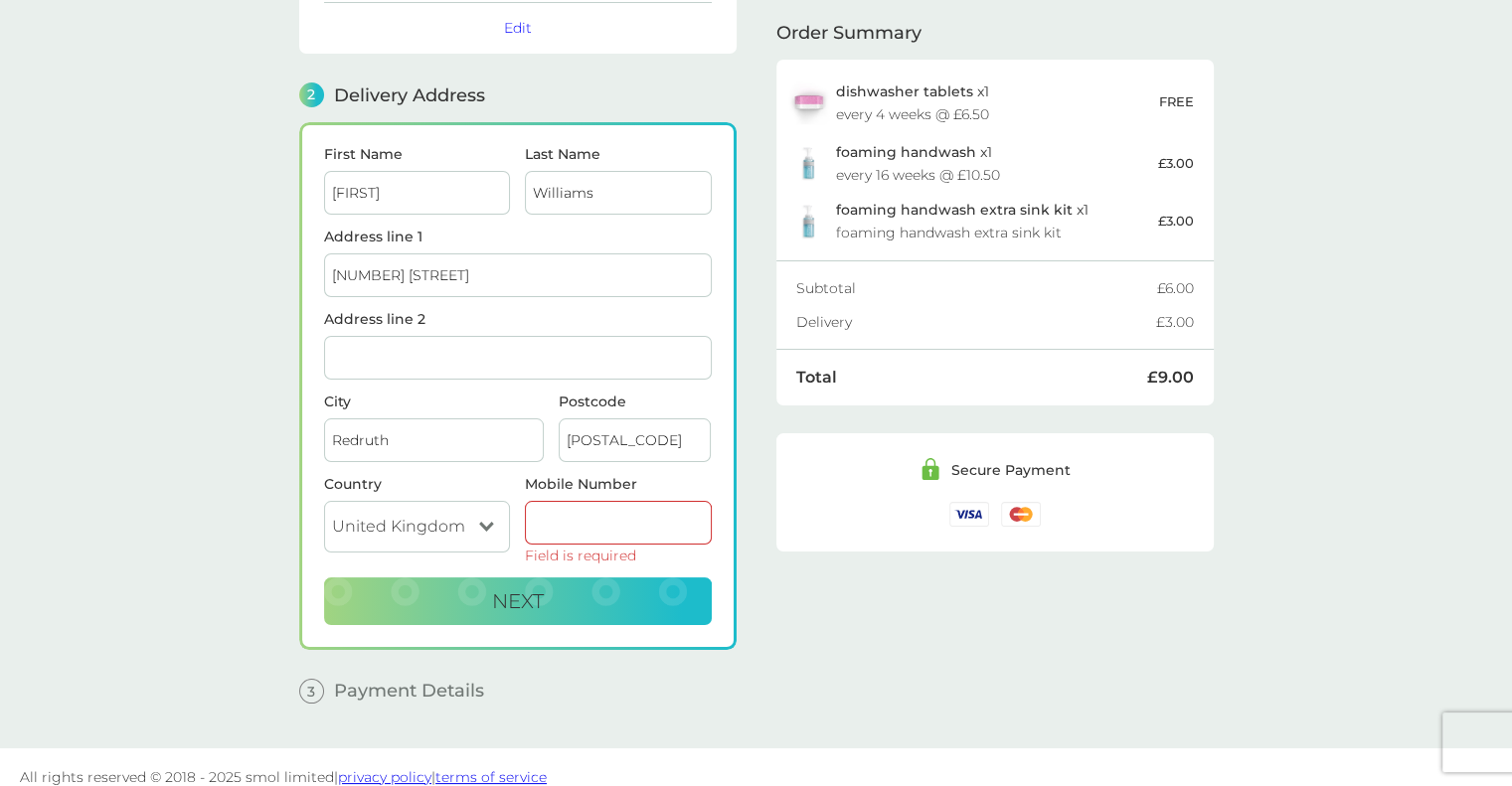 click on "Mobile Number" at bounding box center [618, 523] 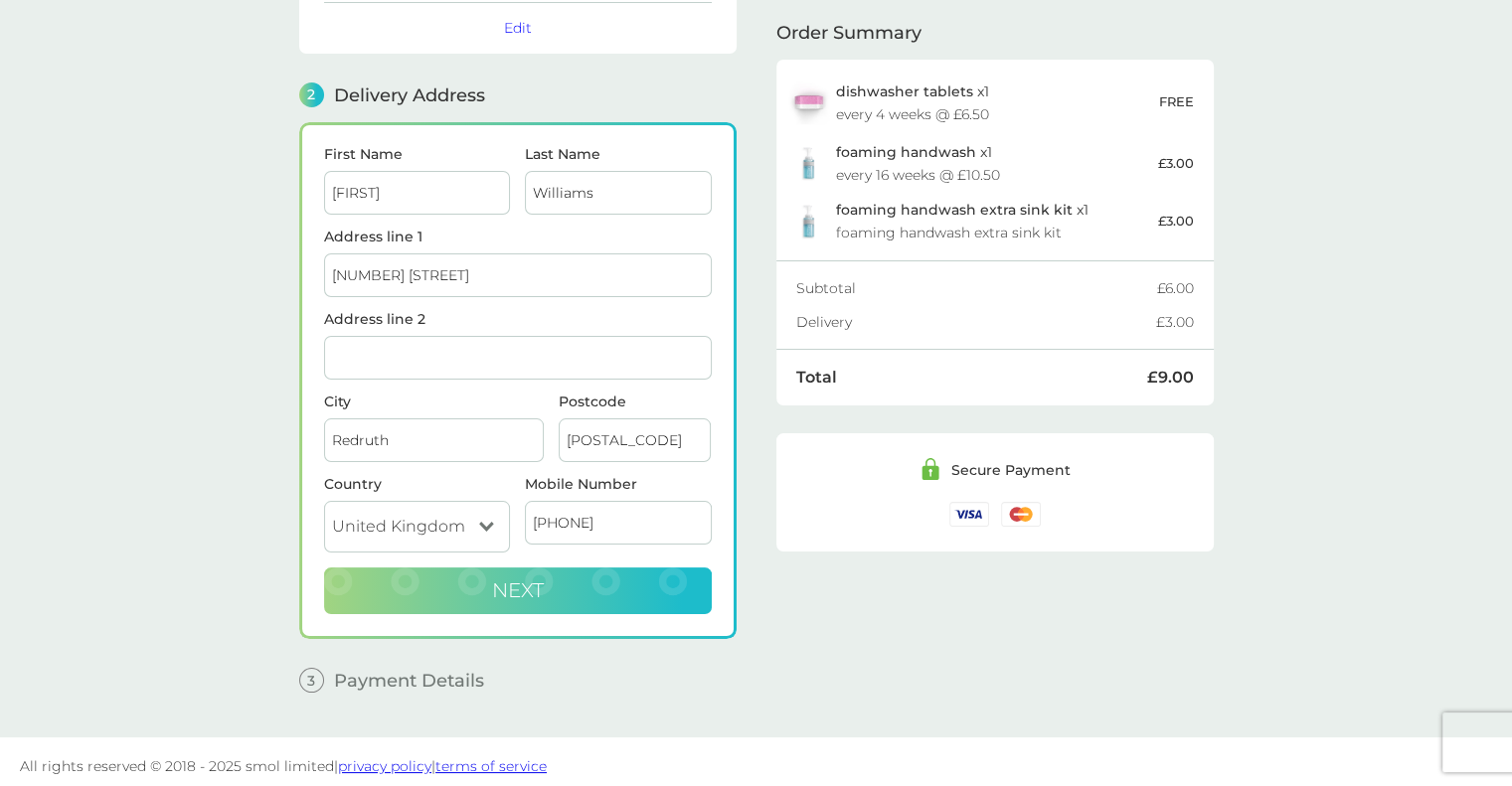 type on "[PHONE]" 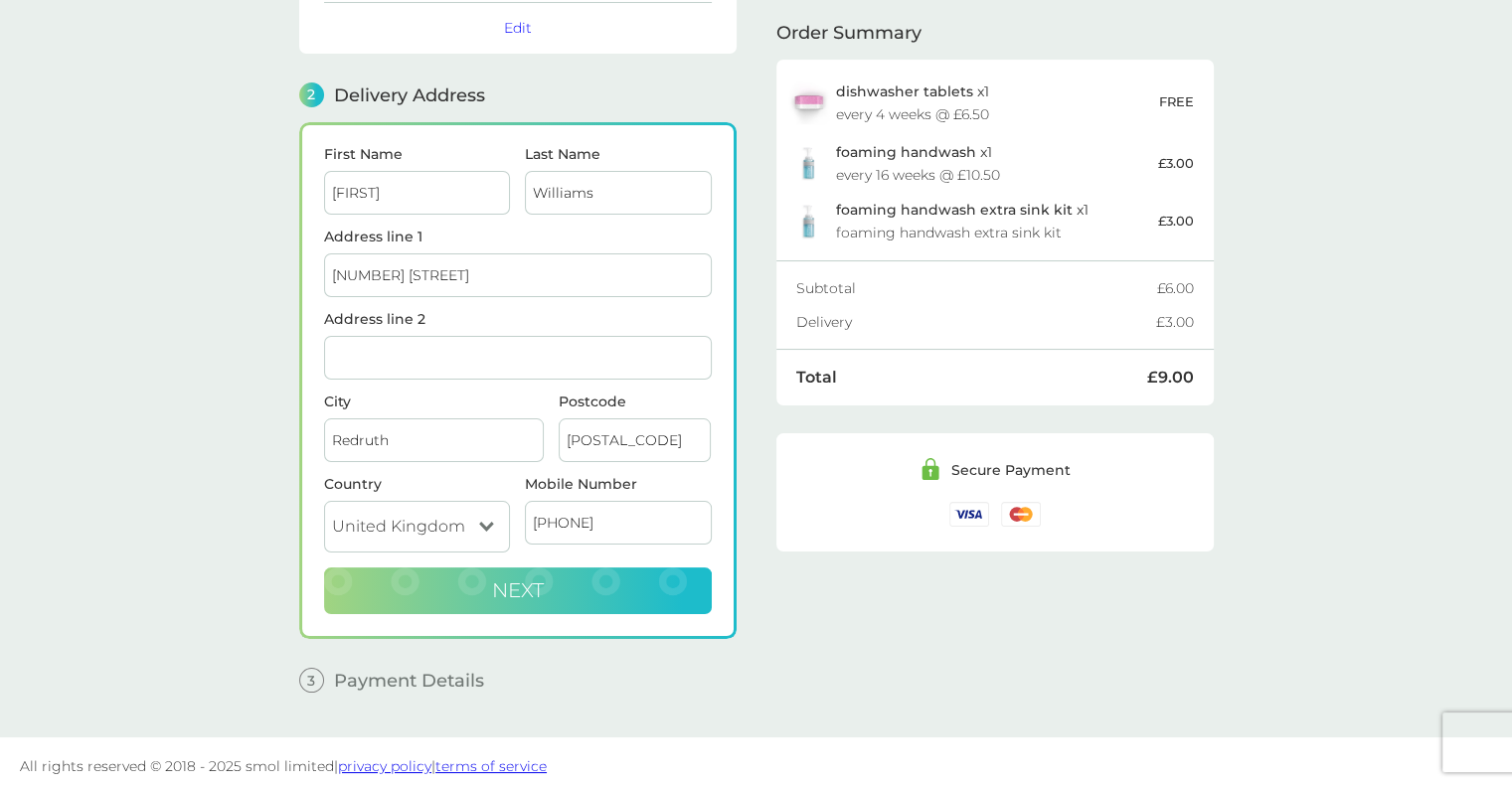 checkbox on "true" 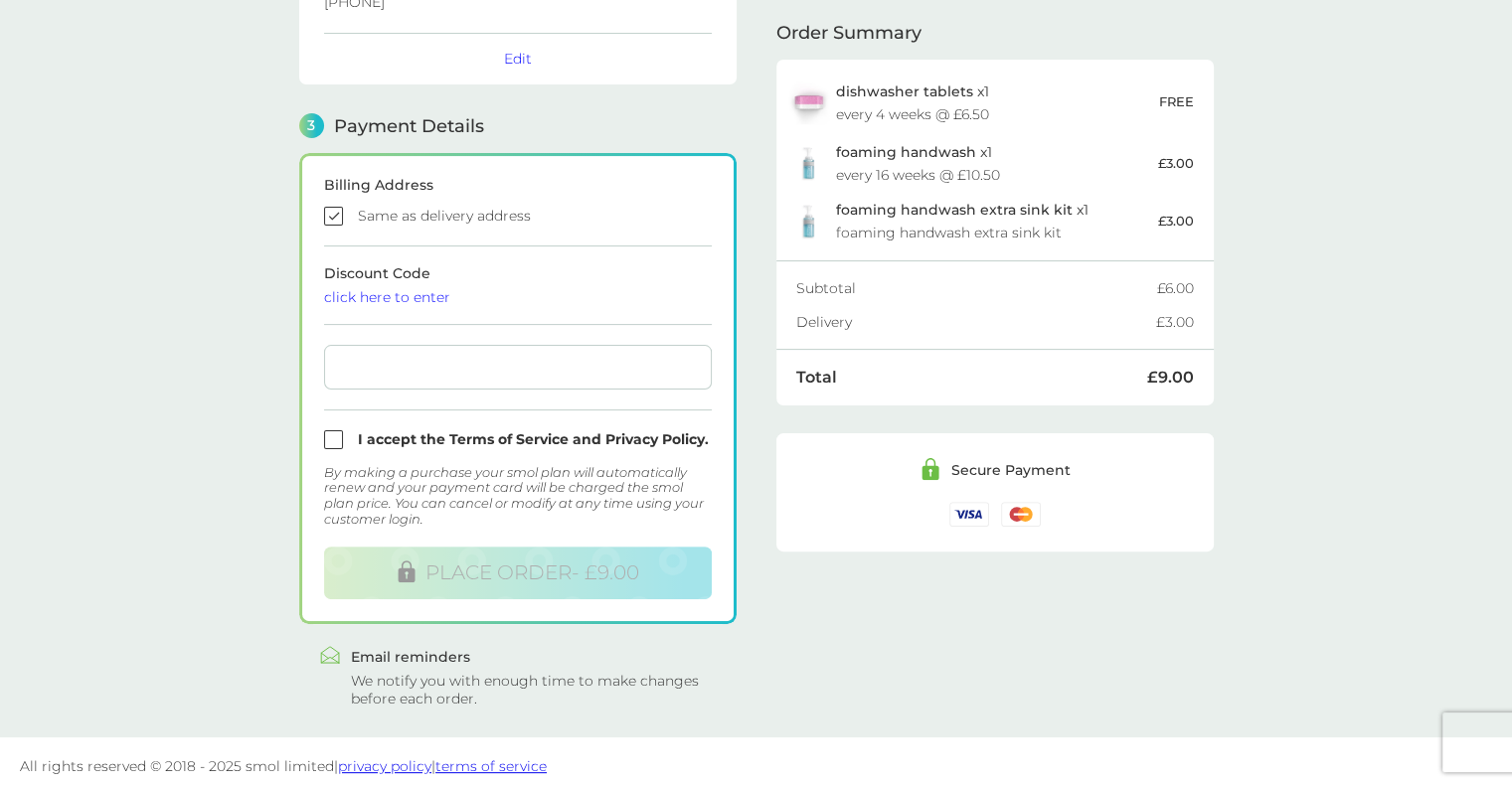 scroll, scrollTop: 470, scrollLeft: 0, axis: vertical 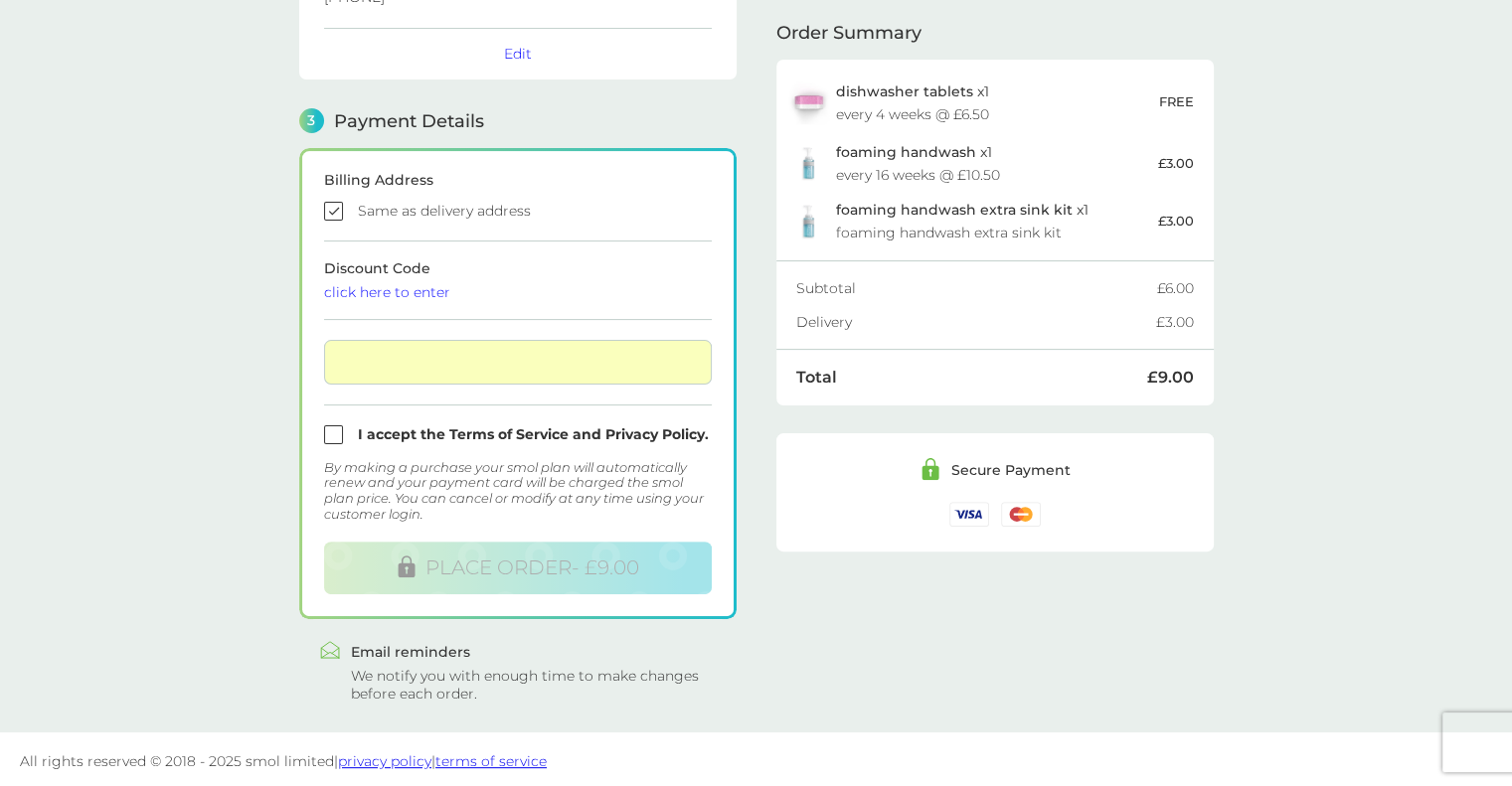 click at bounding box center [518, 434] 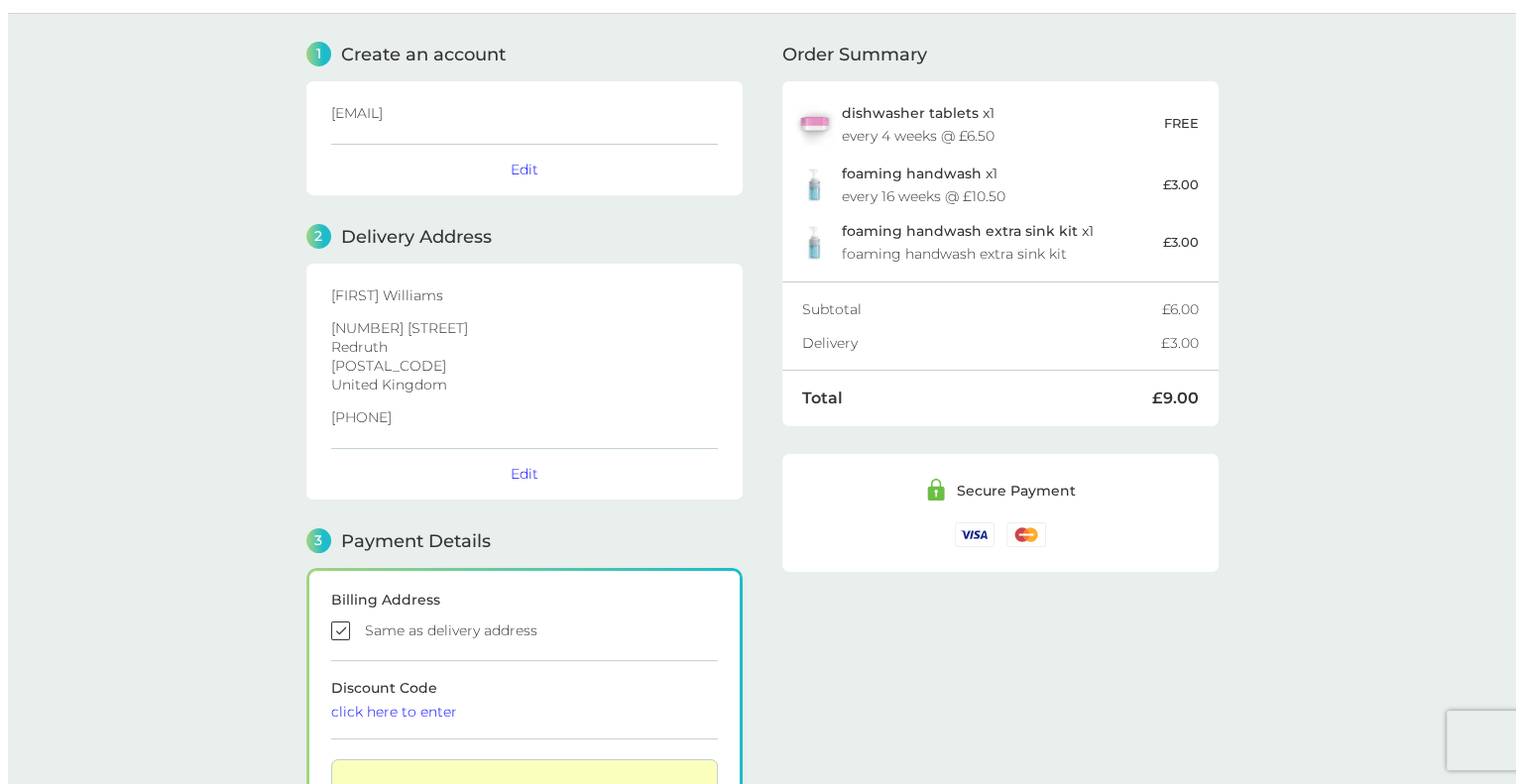 scroll, scrollTop: 0, scrollLeft: 0, axis: both 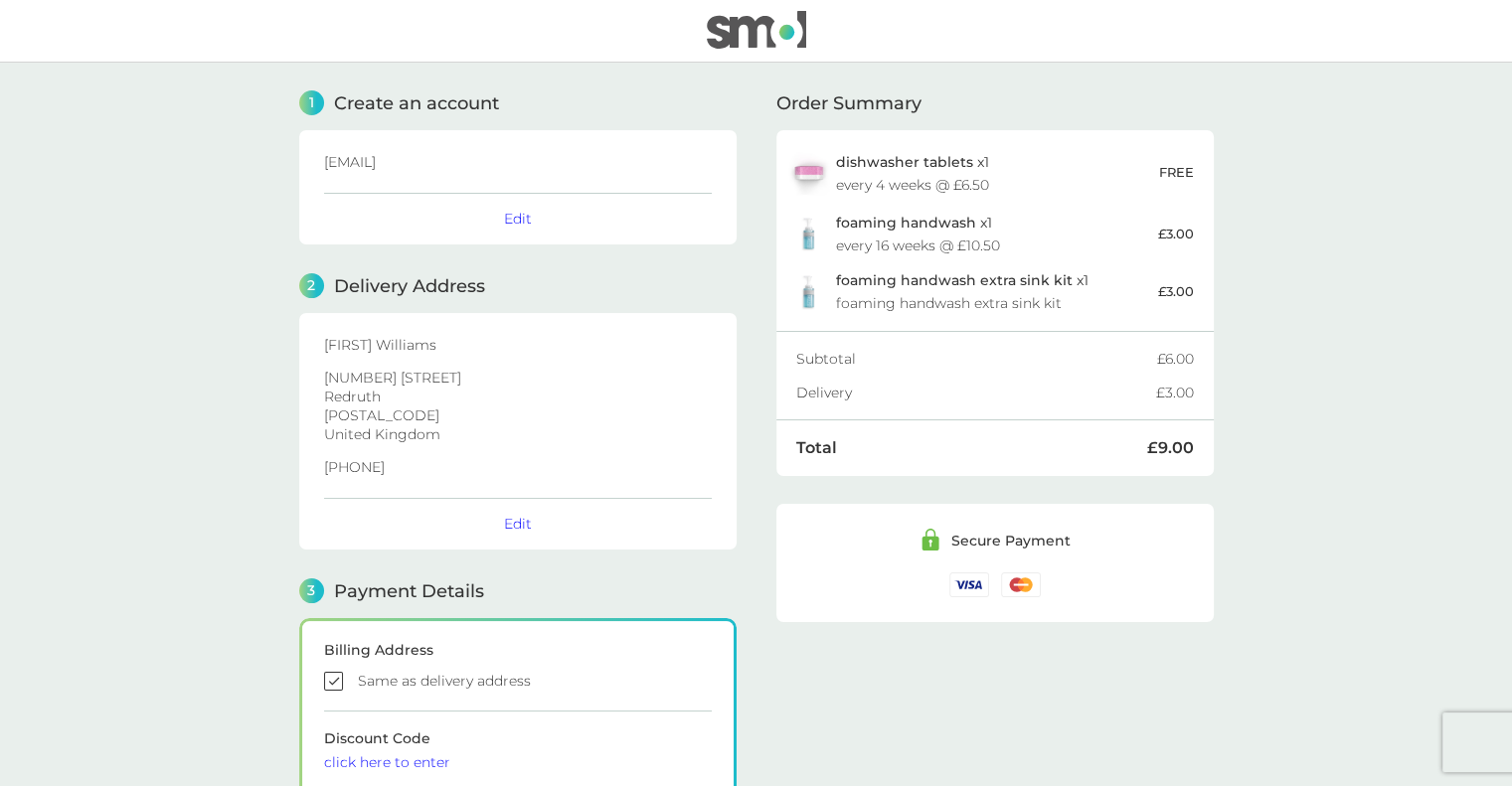 click at bounding box center [756, 30] 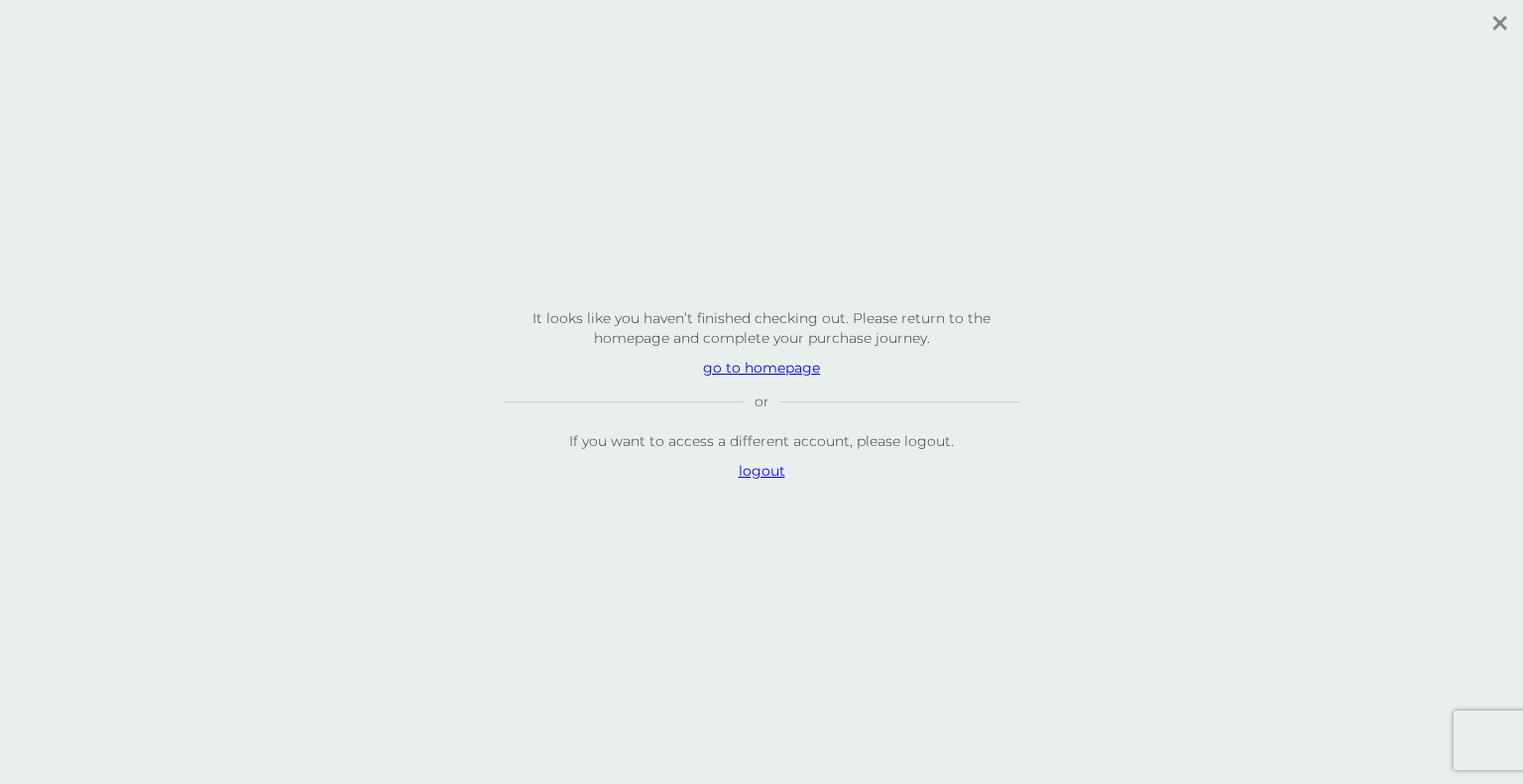 click on "go to homepage" at bounding box center (762, 368) 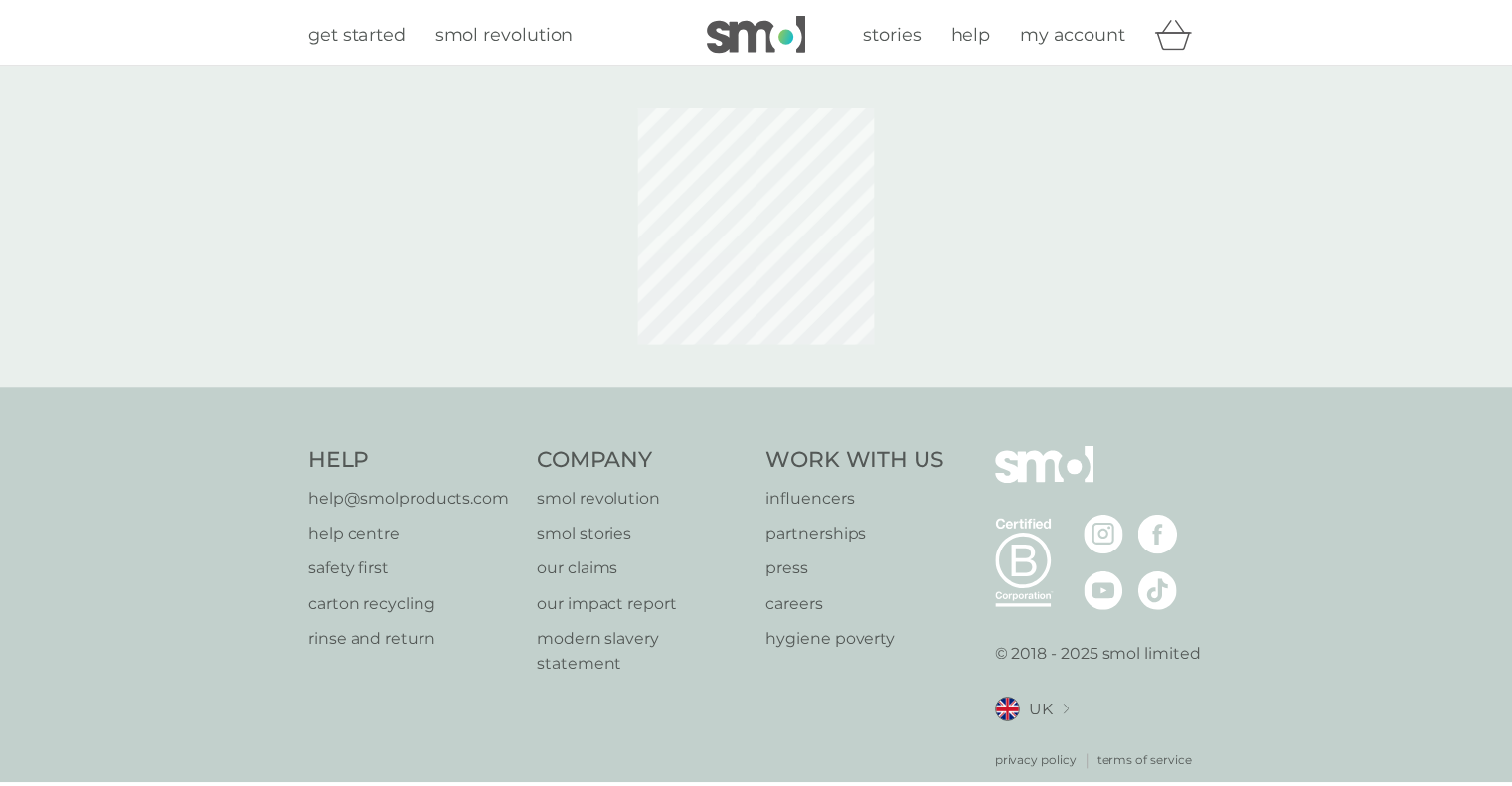 scroll, scrollTop: 0, scrollLeft: 0, axis: both 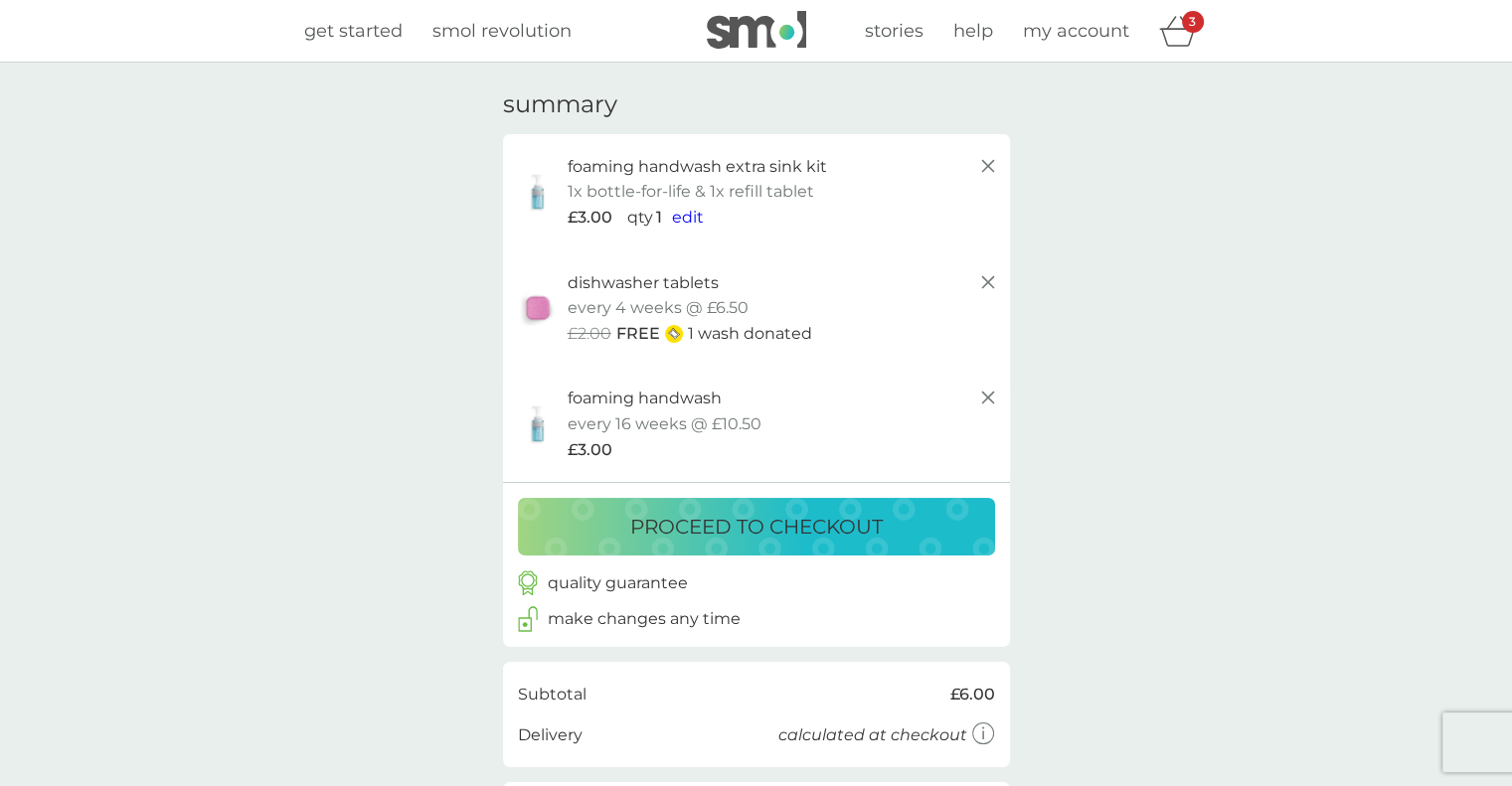 click on "get started" at bounding box center (353, 31) 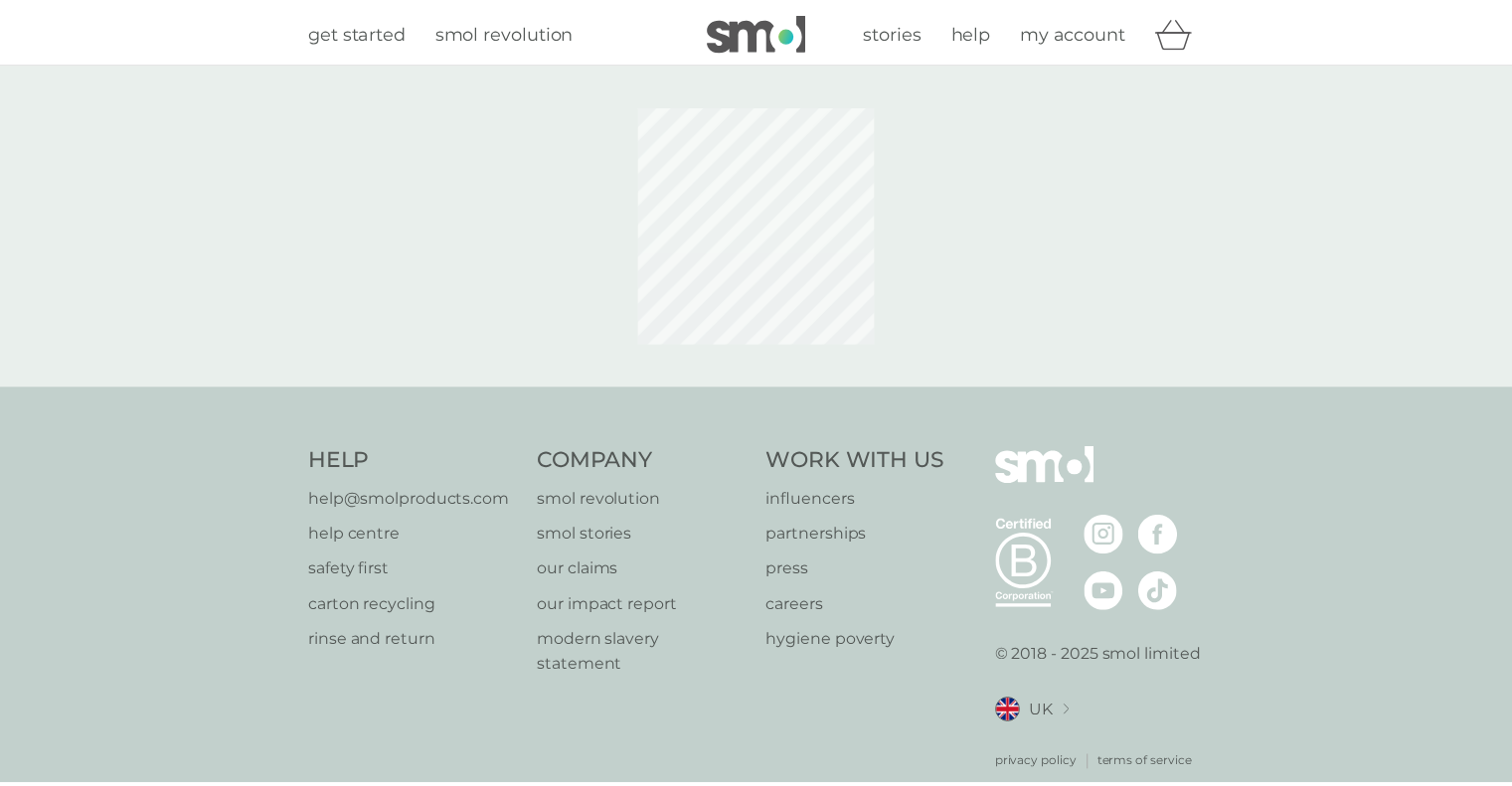scroll, scrollTop: 0, scrollLeft: 0, axis: both 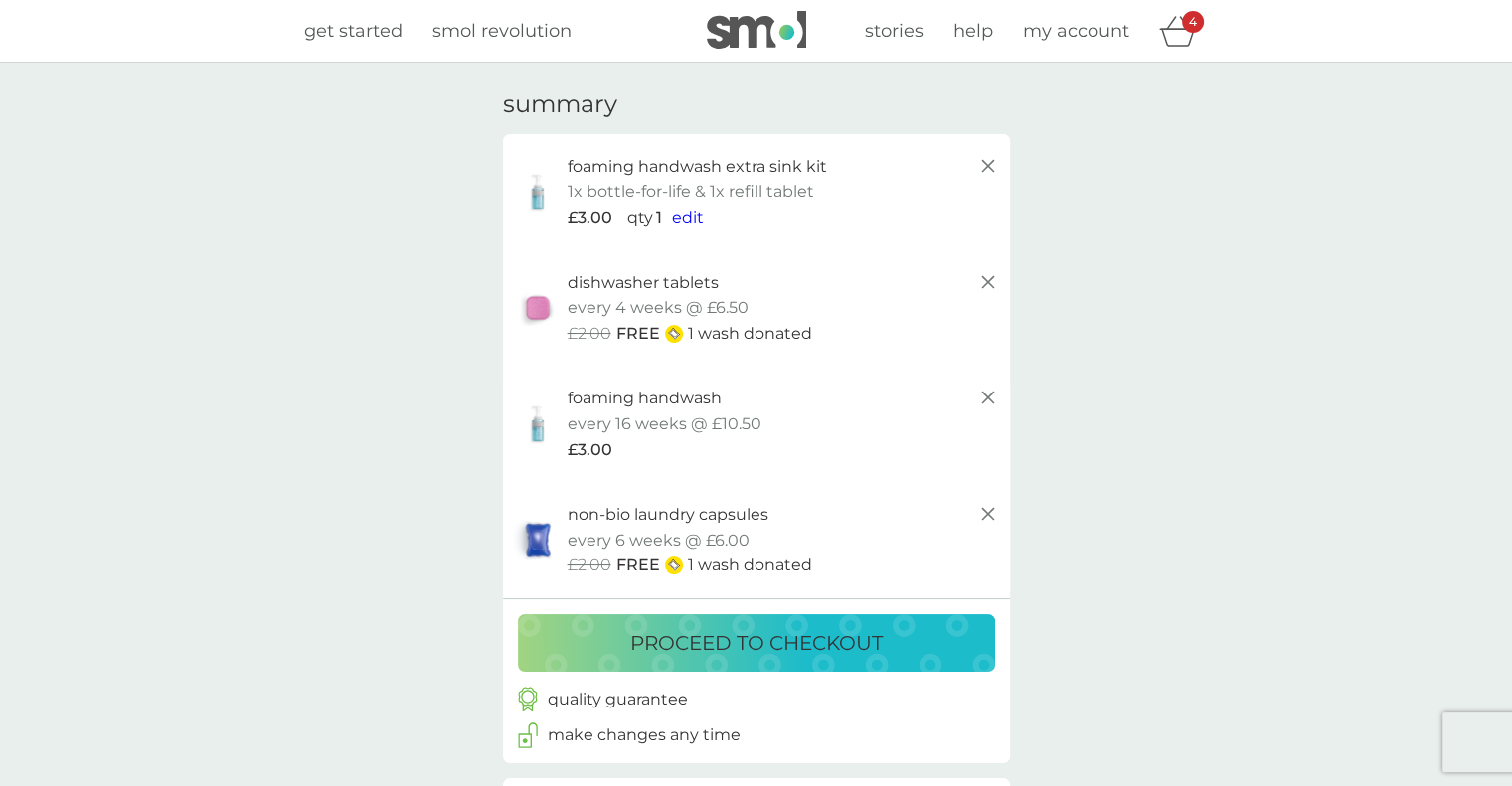 click on "proceed to checkout" at bounding box center (756, 643) 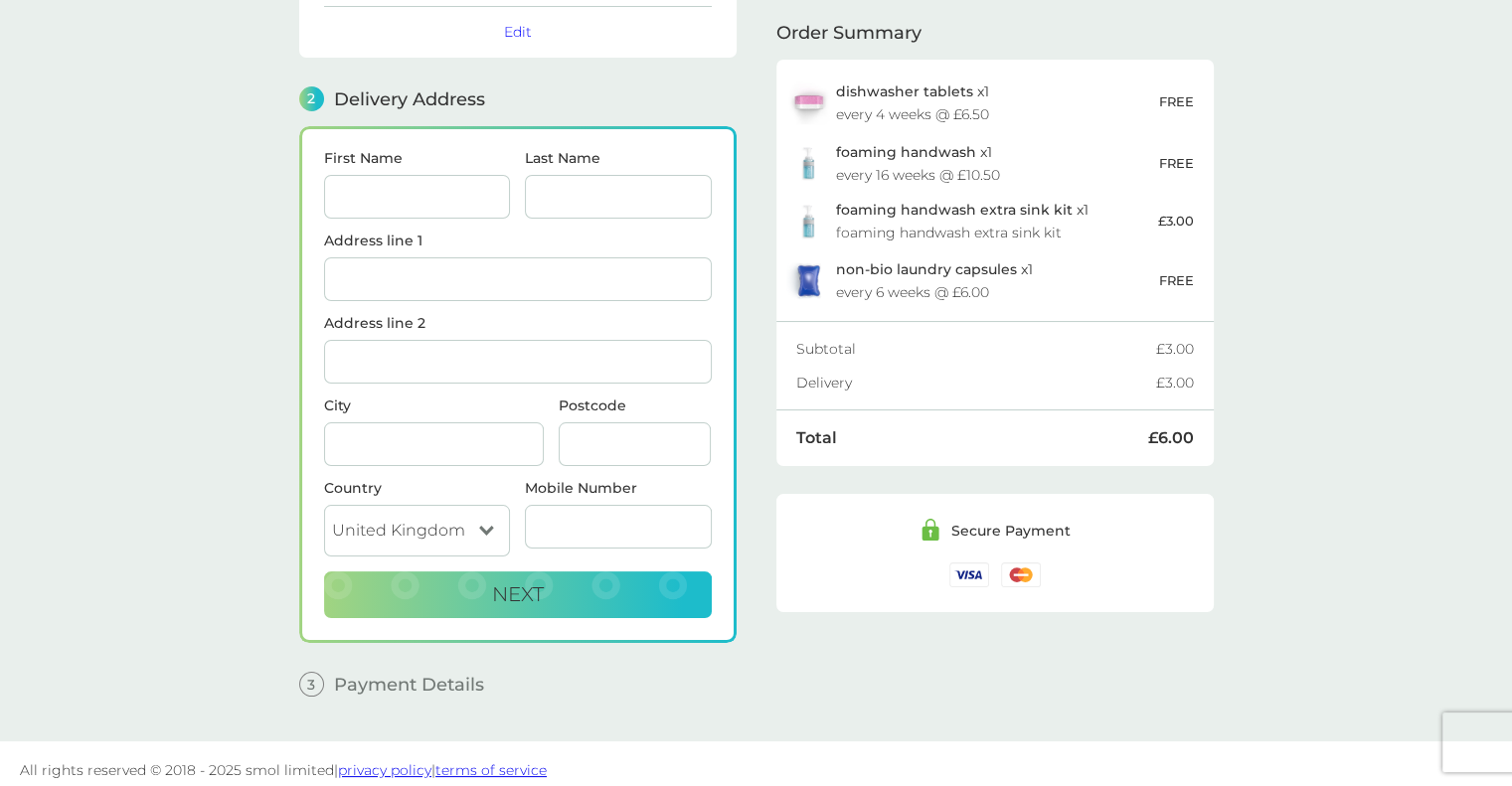 scroll, scrollTop: 191, scrollLeft: 0, axis: vertical 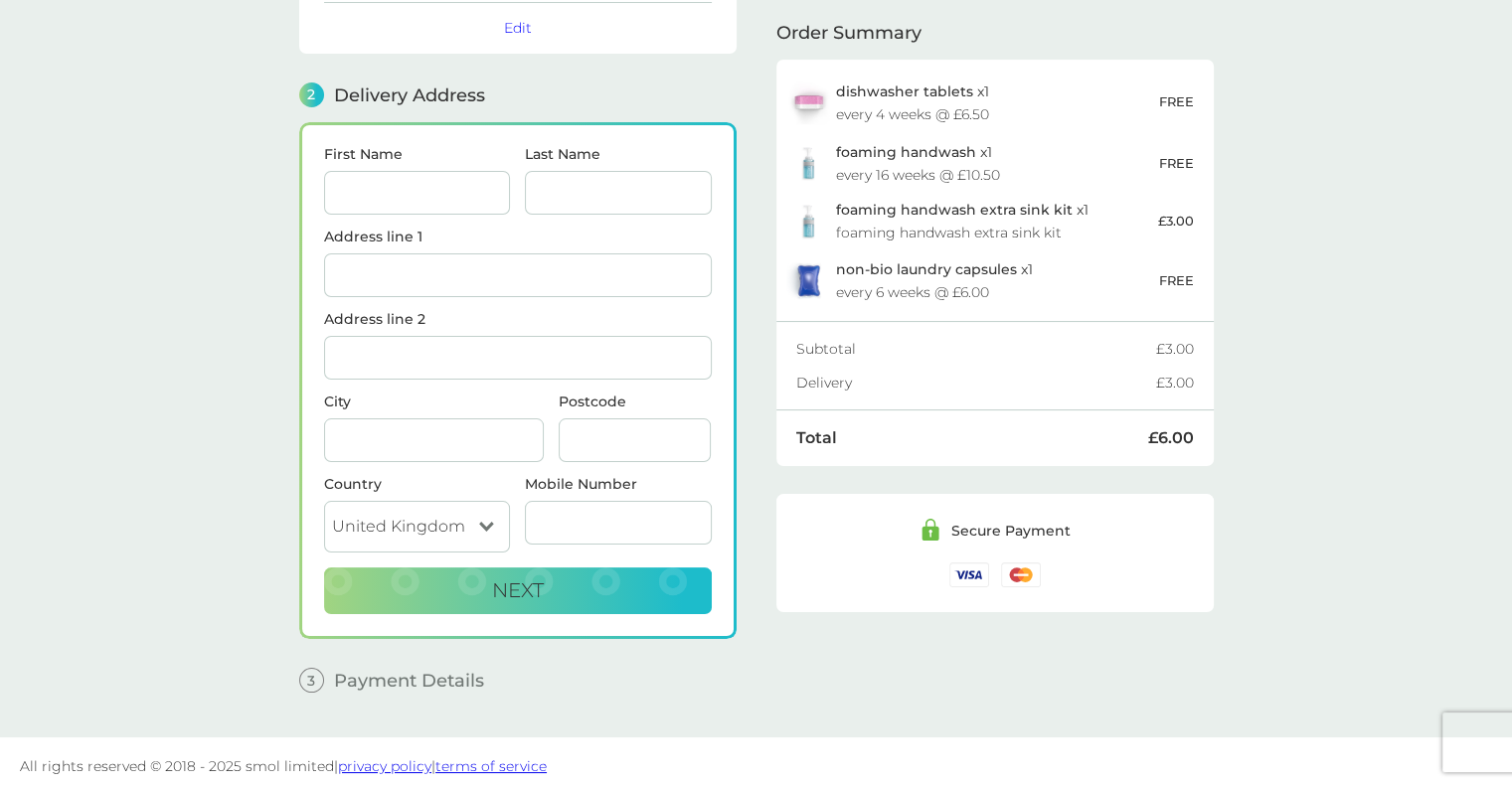 click on "First Name" at bounding box center (418, 193) 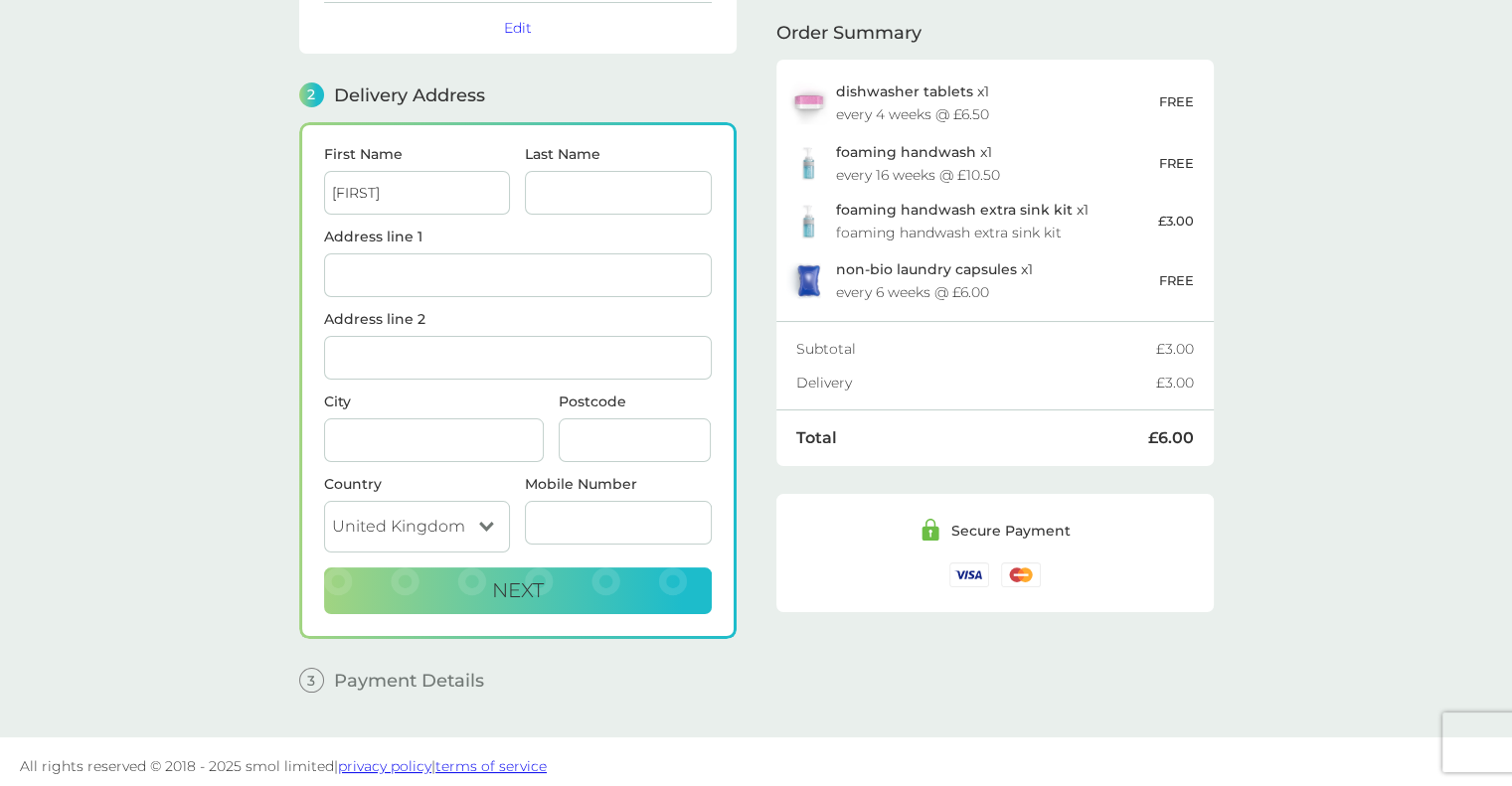 type on "Williams" 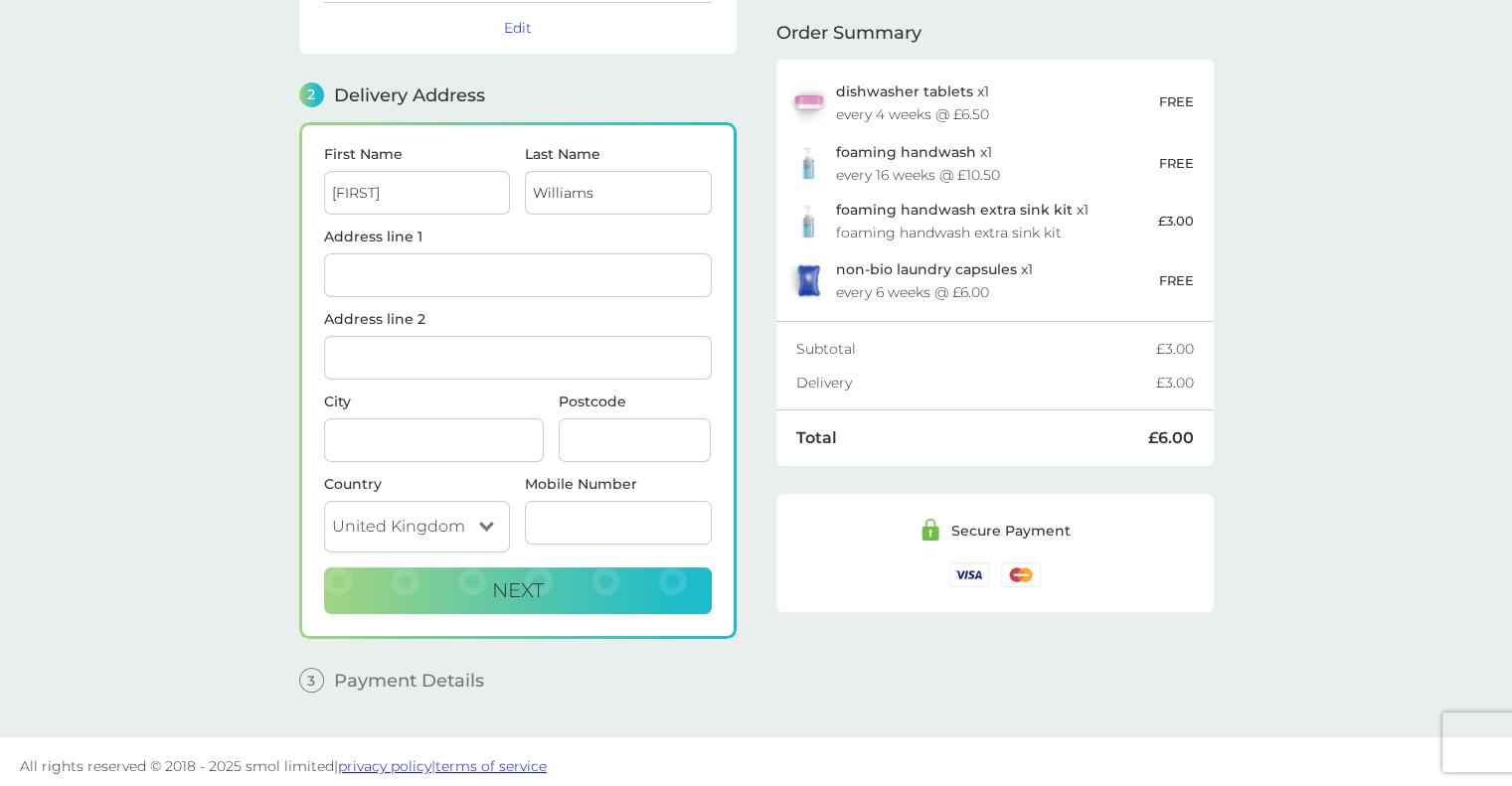 type on "[NUMBER] [STREET]" 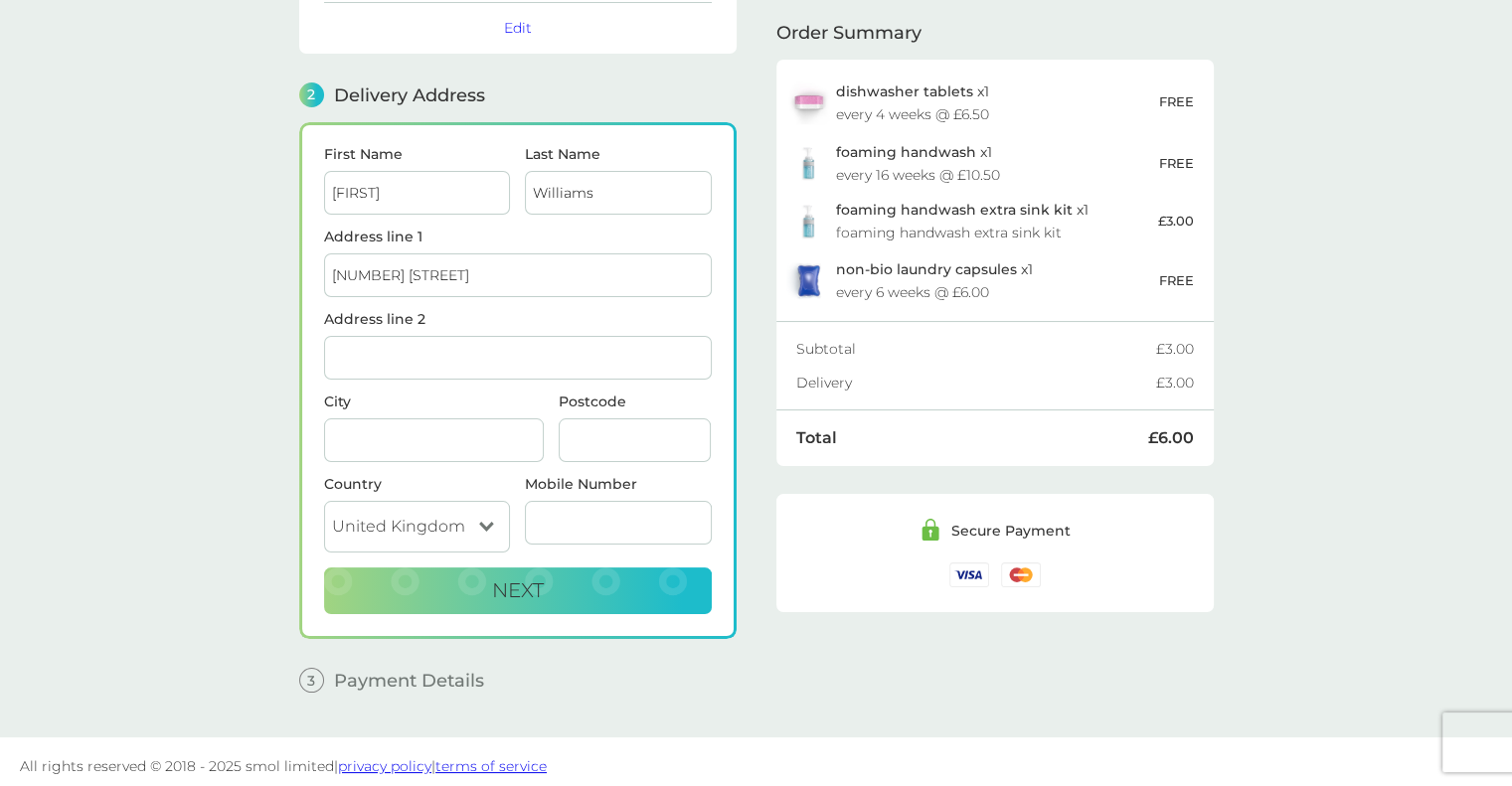 type on "Redruth" 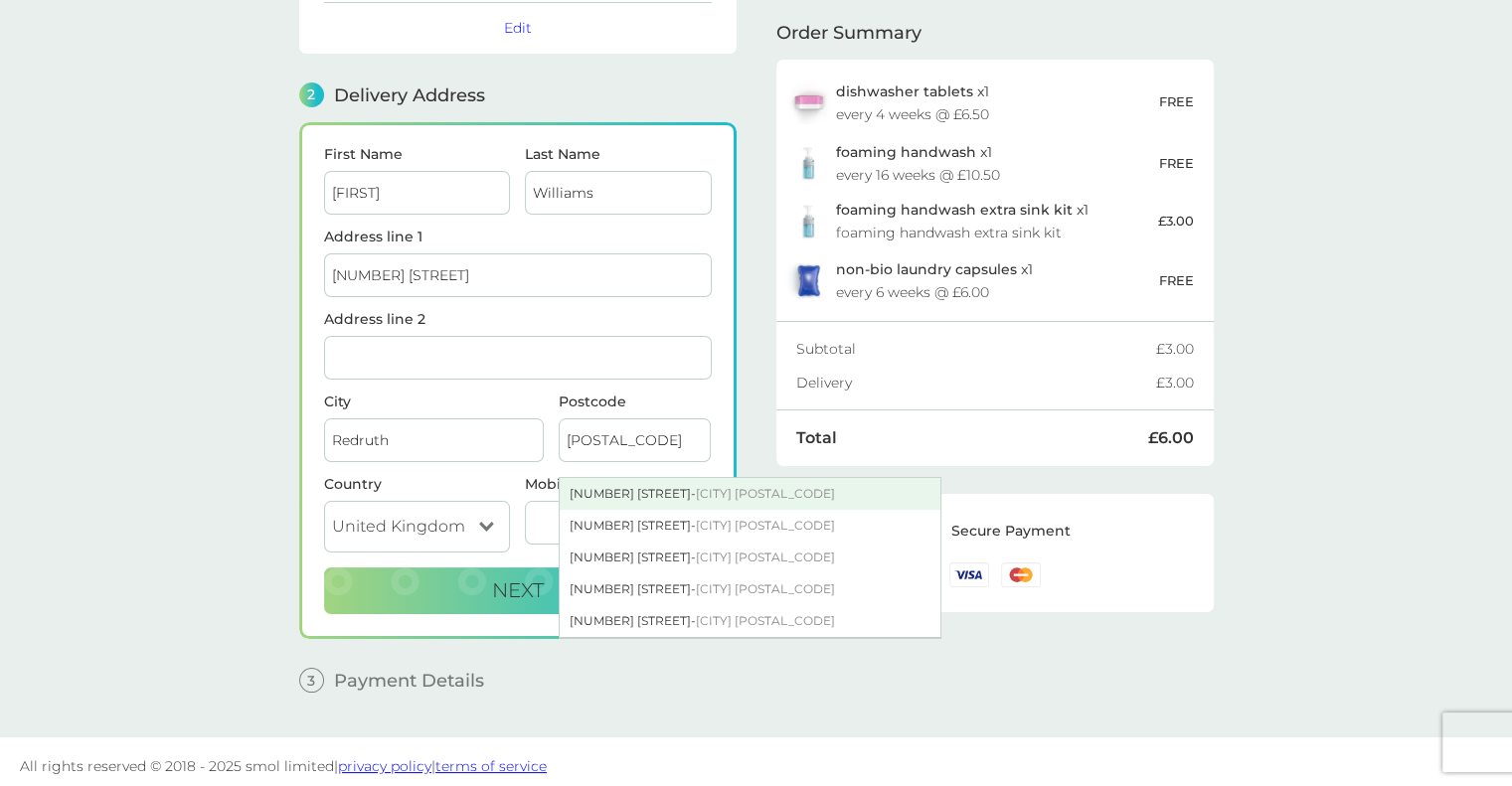 click on "[NUMBER] [STREET] - [CITY] [POSTAL_CODE]" at bounding box center (750, 494) 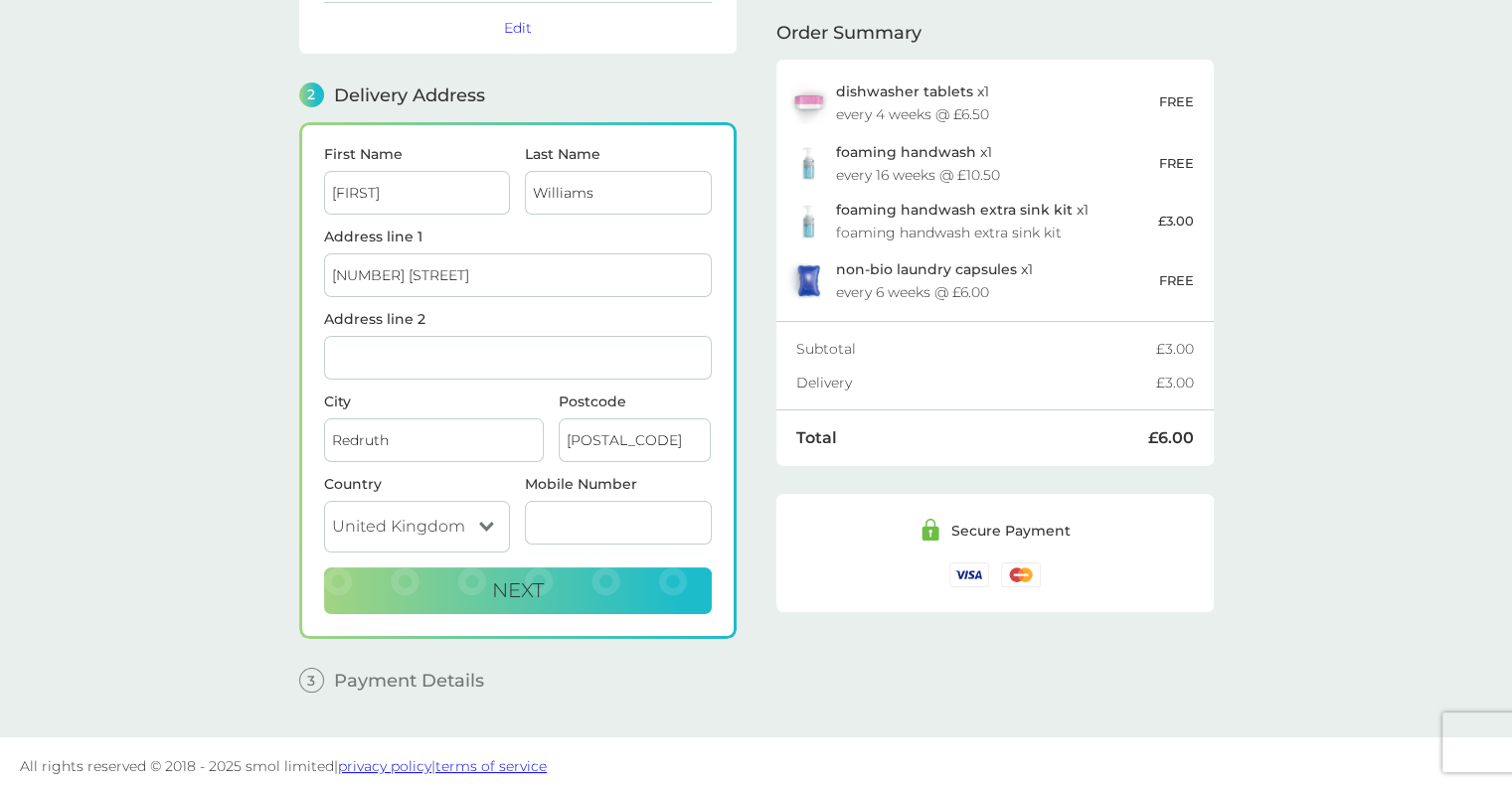 click on "Mobile Number" at bounding box center (618, 523) 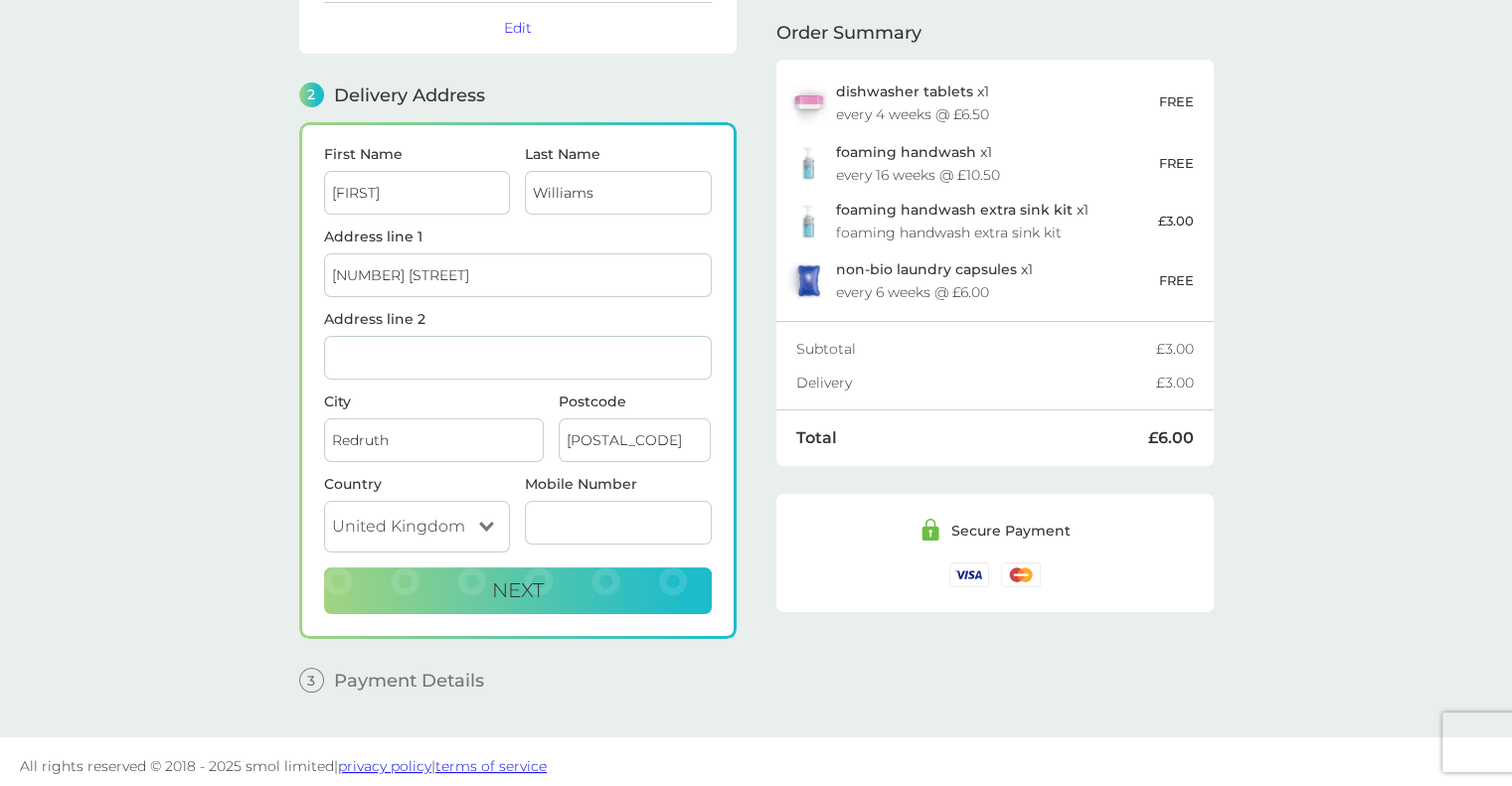 type on "[PHONE]" 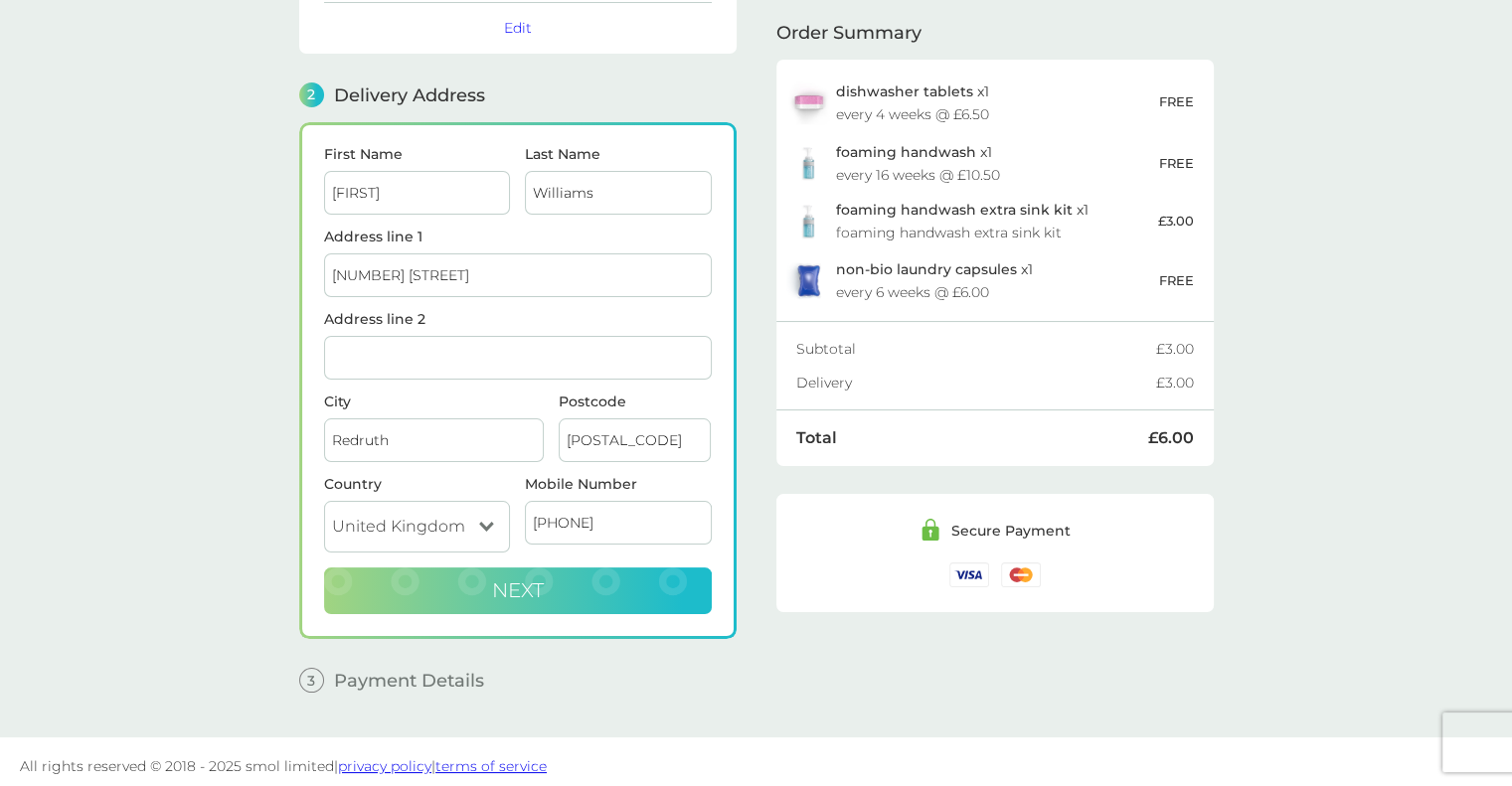 click on "Next" at bounding box center (518, 590) 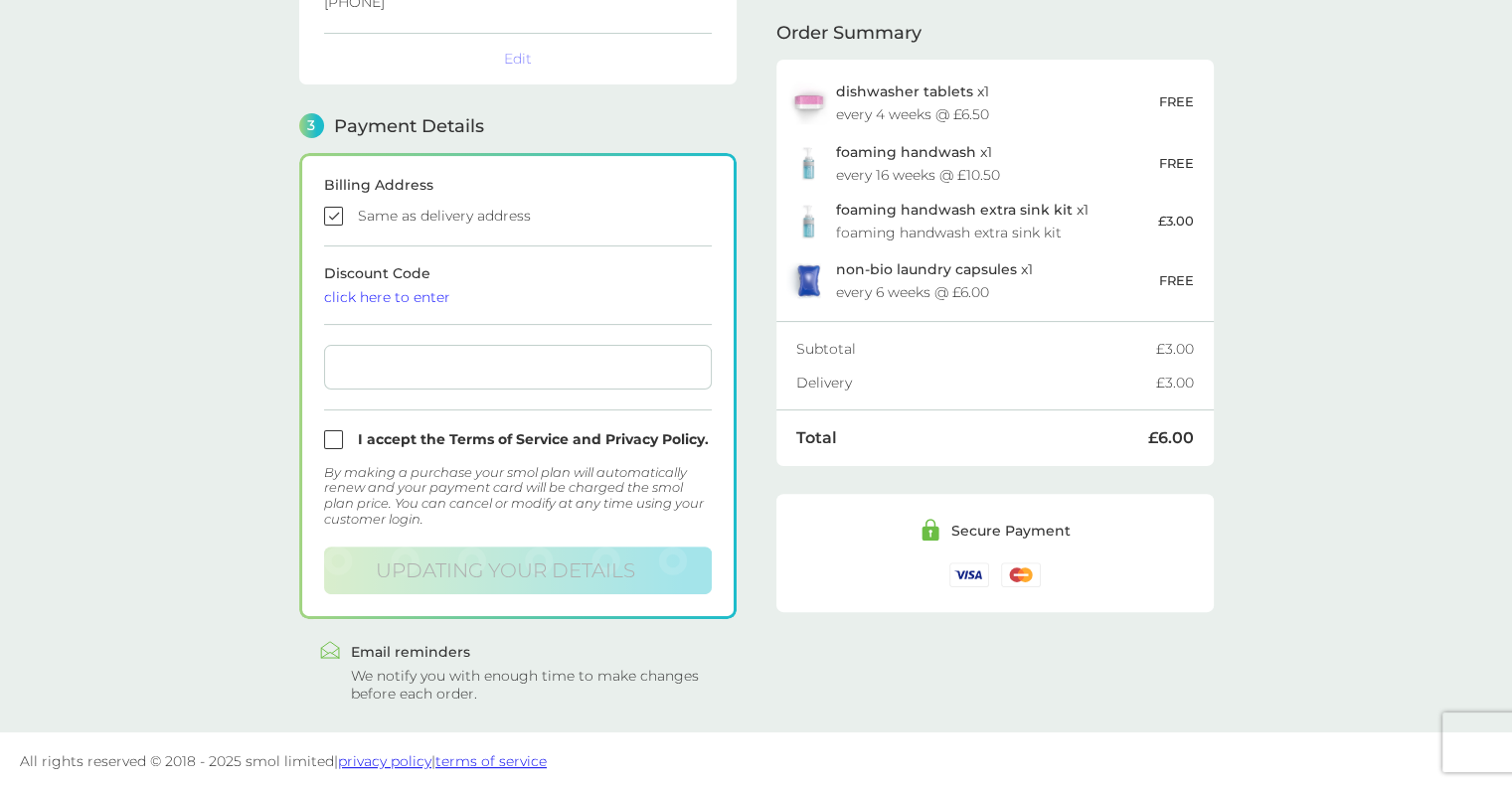 scroll, scrollTop: 470, scrollLeft: 0, axis: vertical 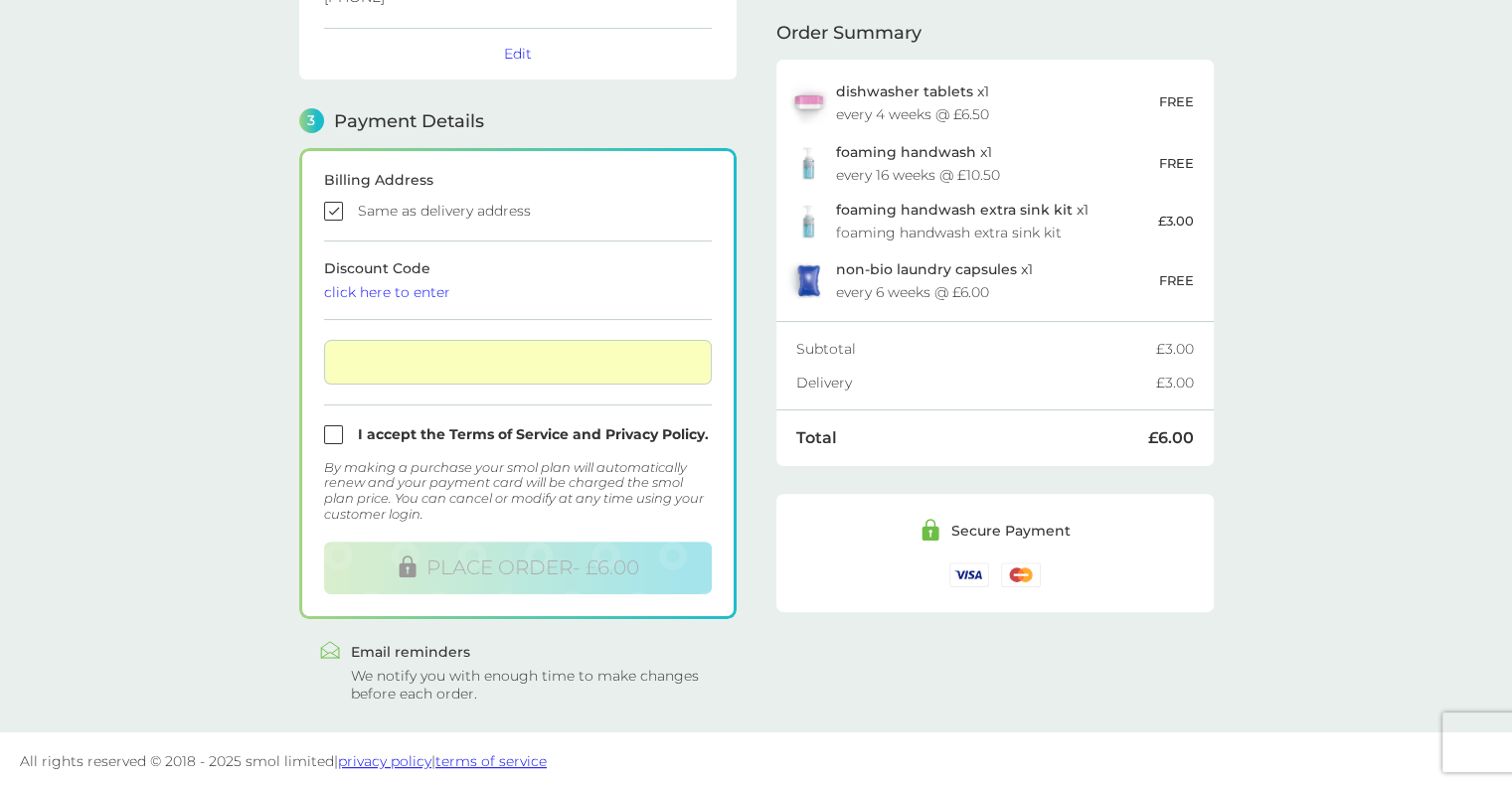 click at bounding box center (518, 434) 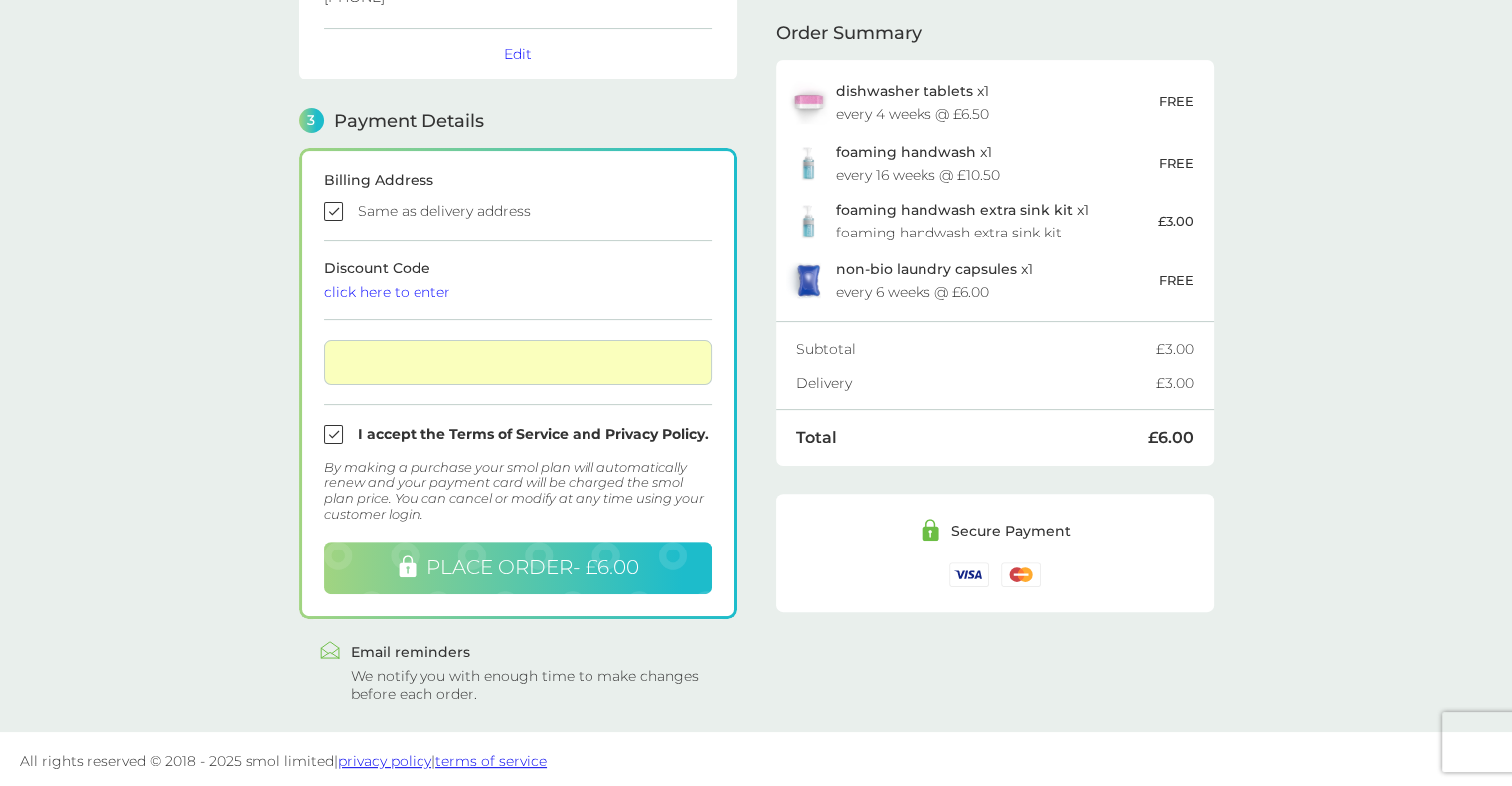 click on "PLACE ORDER  -   £6.00" at bounding box center [533, 567] 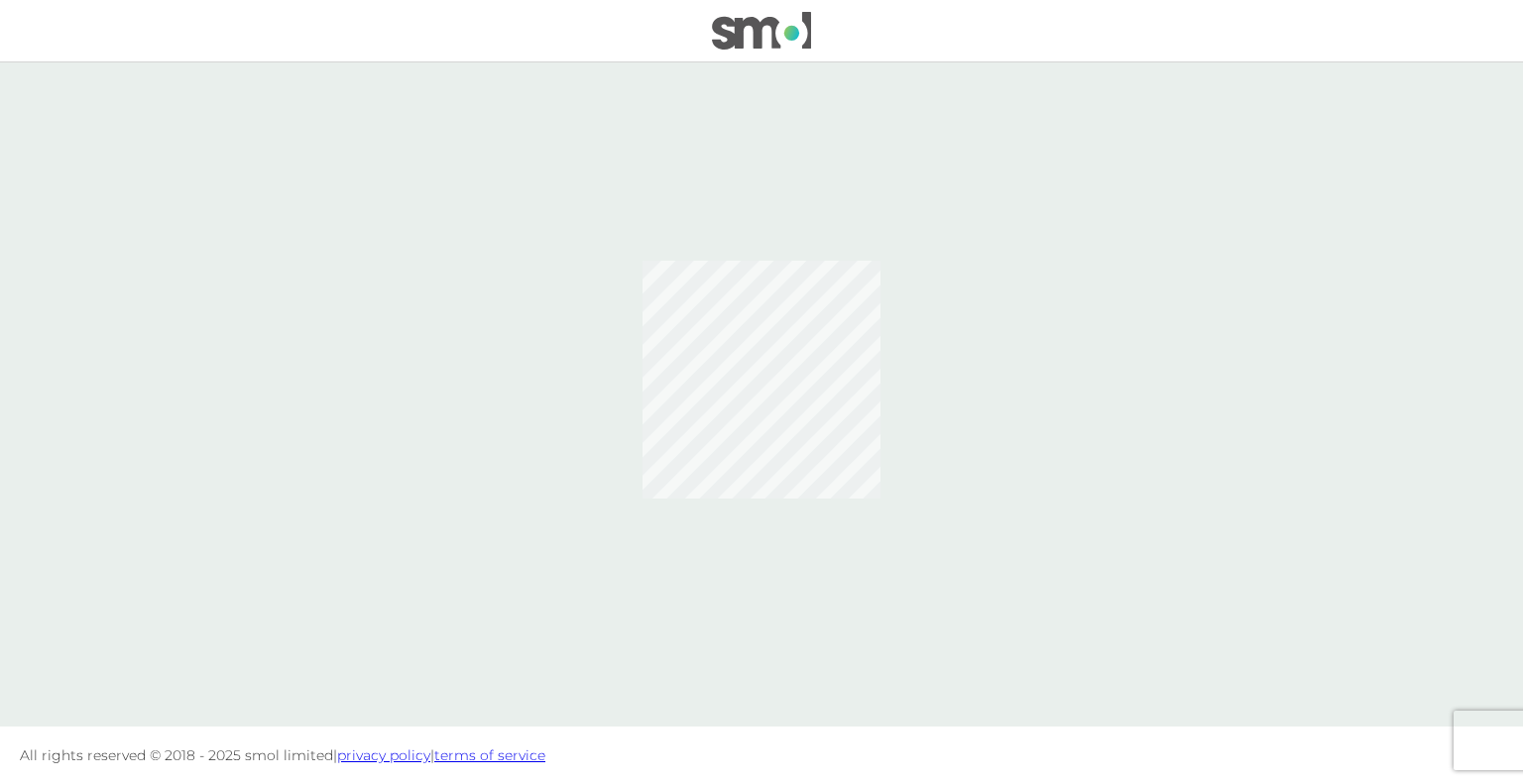 scroll, scrollTop: 0, scrollLeft: 0, axis: both 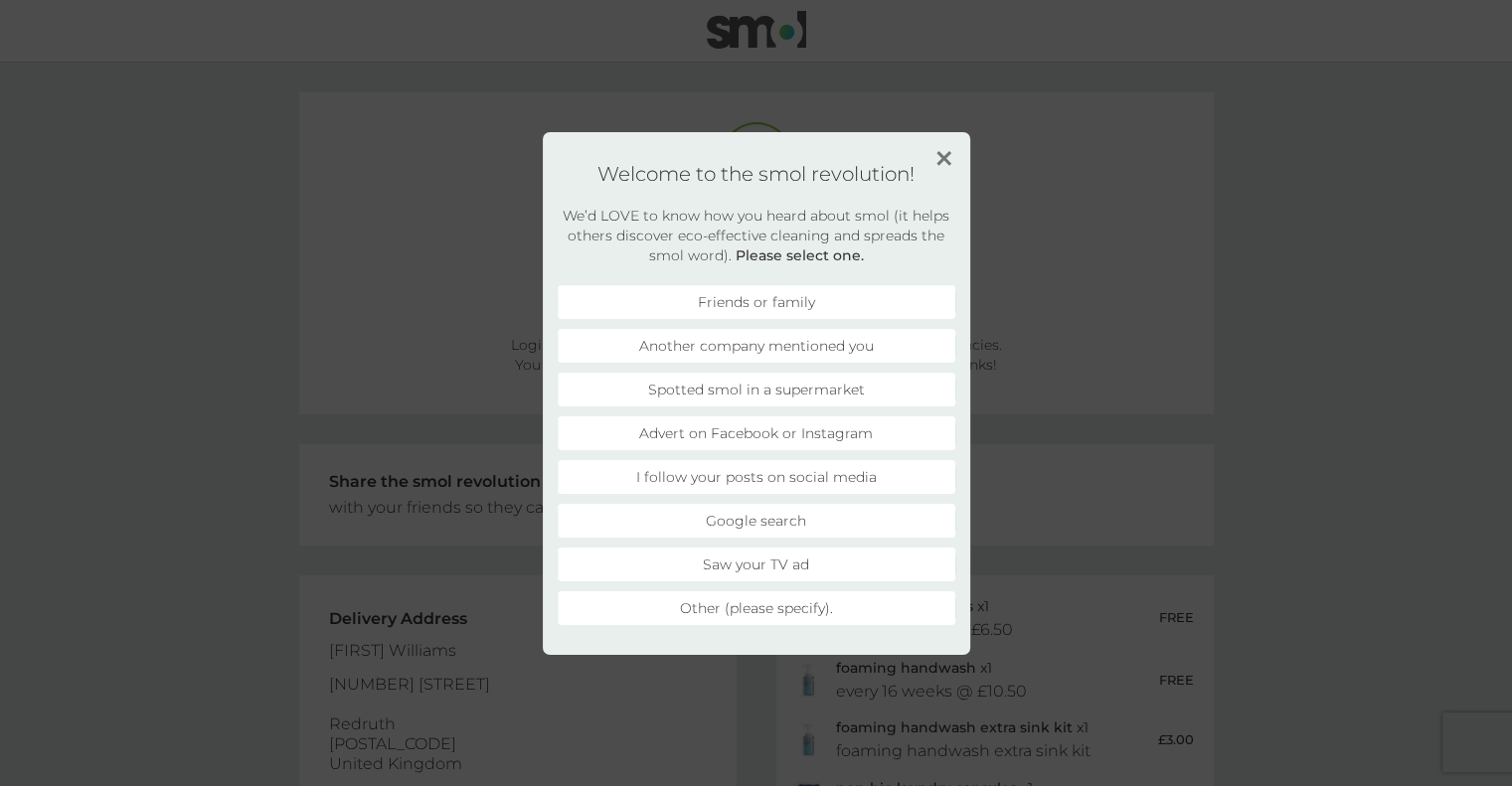 click on "Advert on Facebook or Instagram" at bounding box center [756, 433] 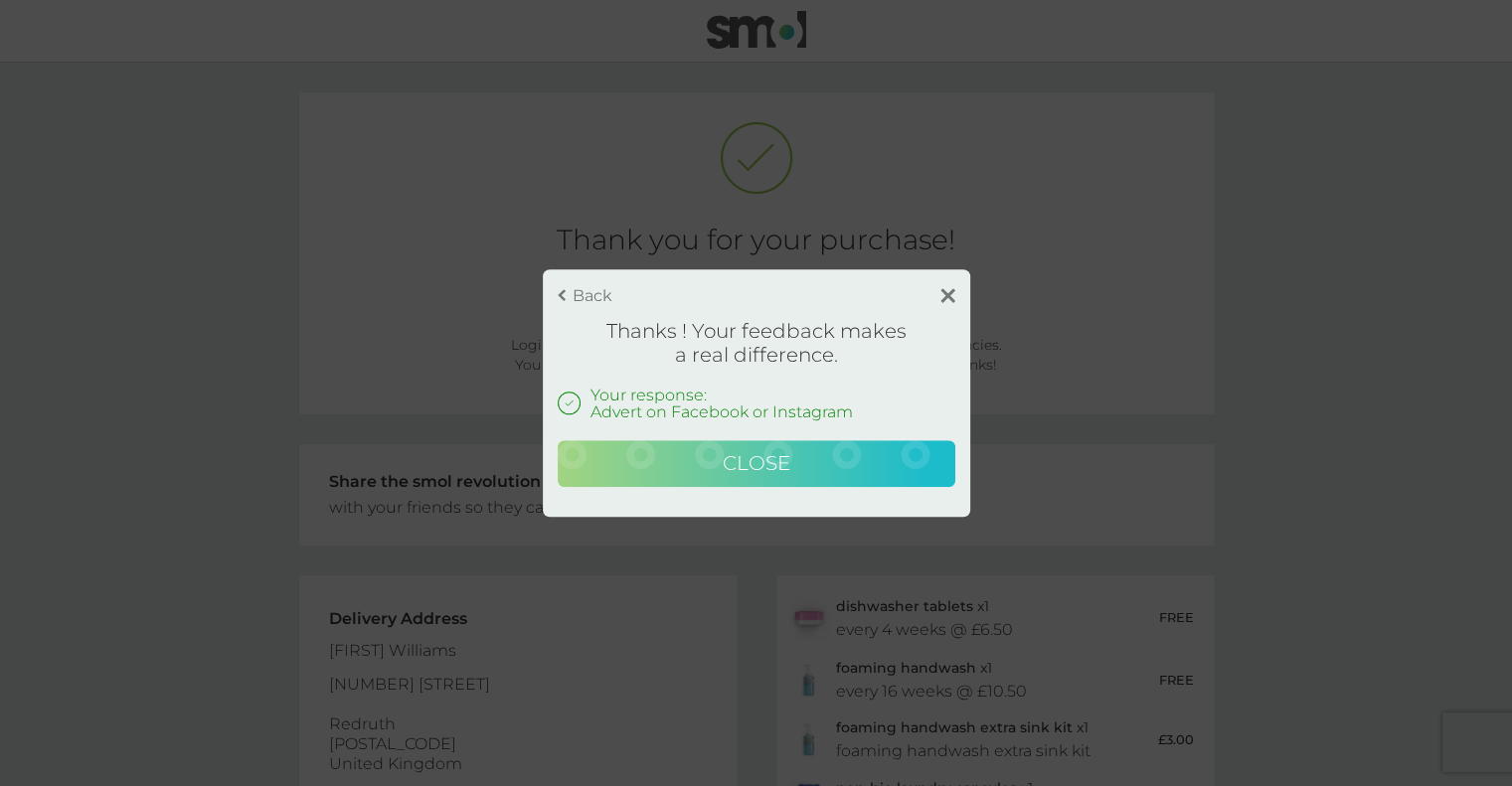 click on "Close" at bounding box center [756, 463] 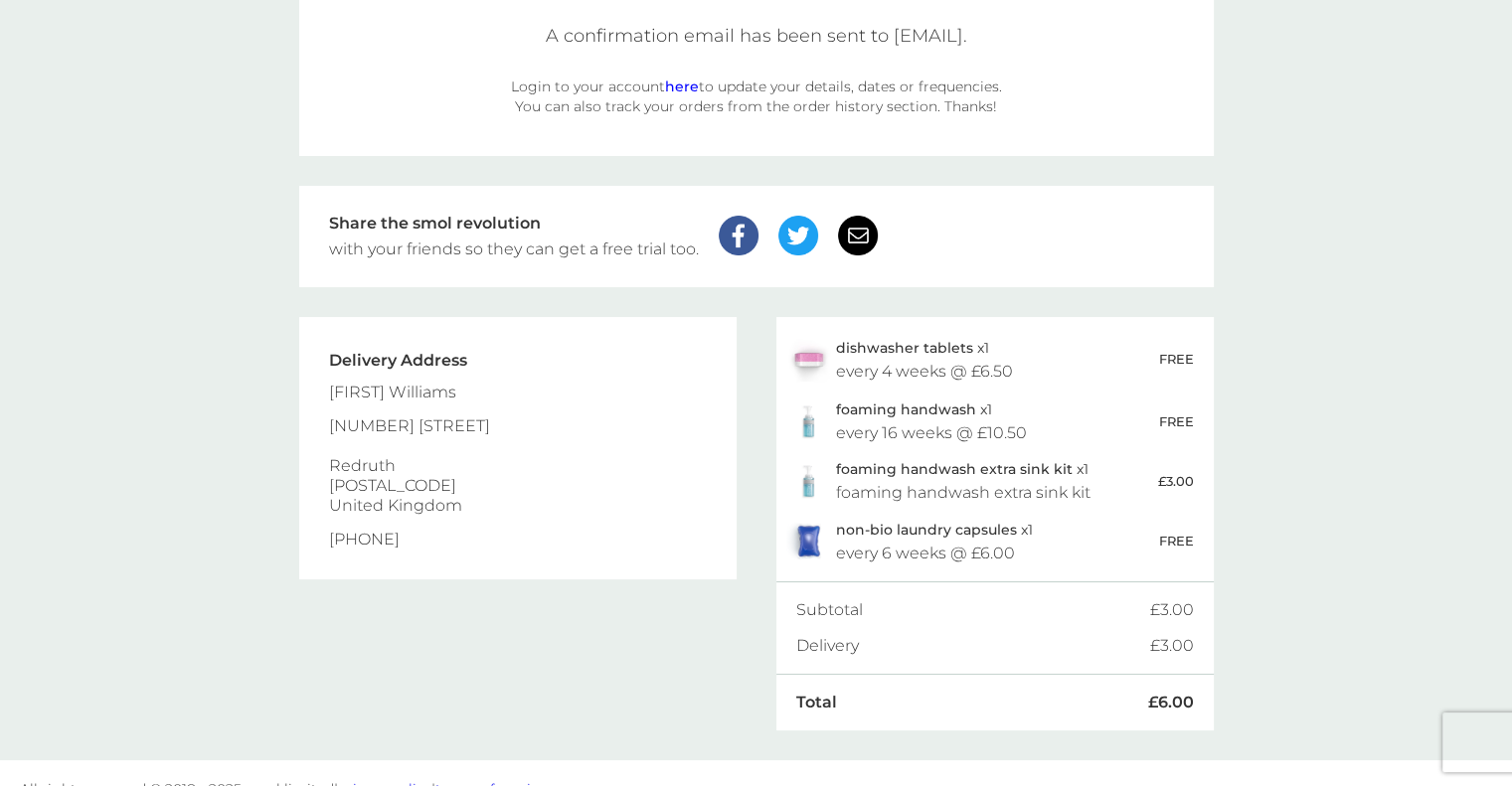 scroll, scrollTop: 268, scrollLeft: 0, axis: vertical 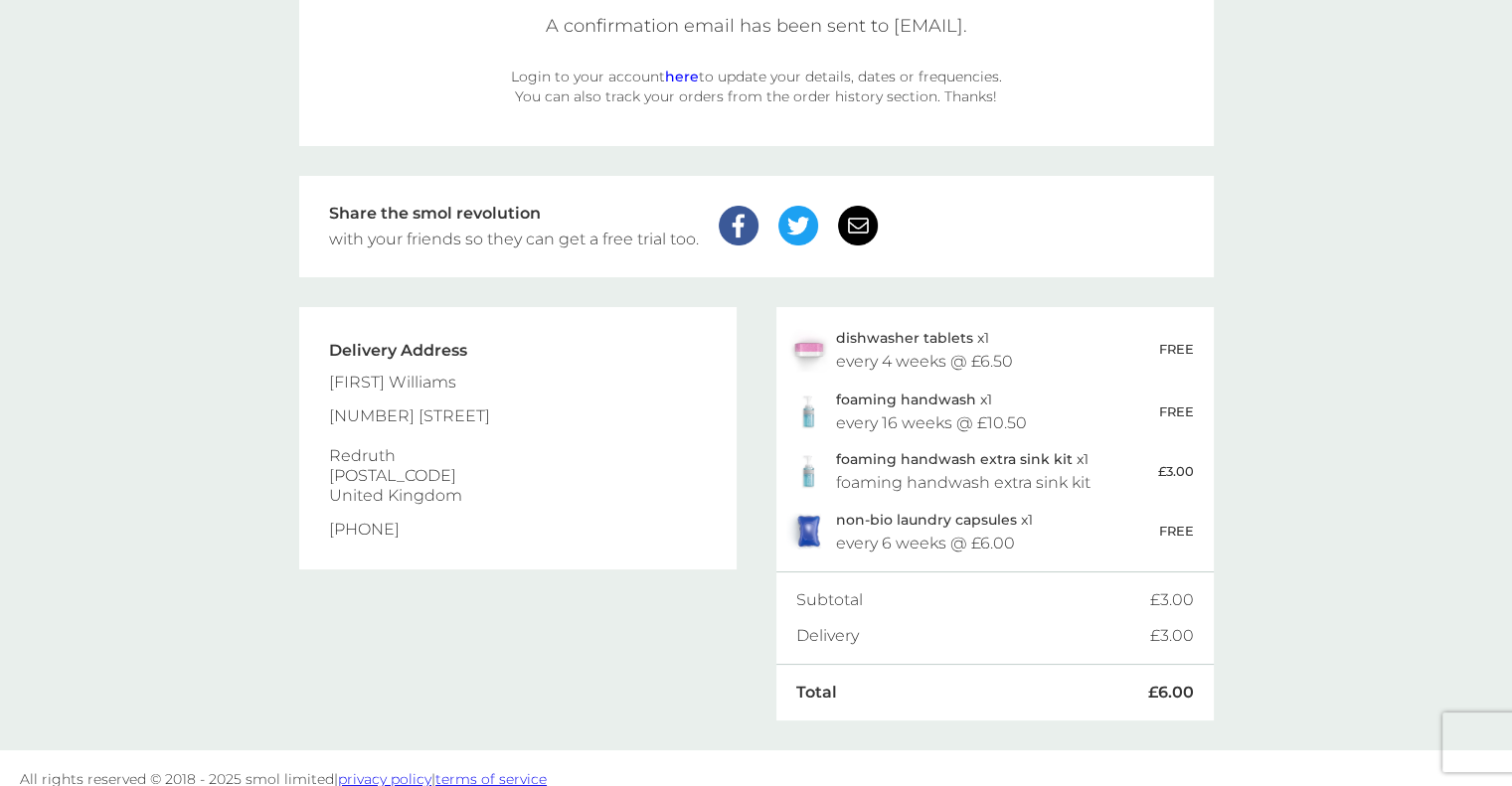 click on "Thank you for your purchase! A confirmation email has been sent to juliesamanthawilliams@gmail.com. Login to your account  here   to update your details, dates or frequencies. You can also track your orders from the order history section. Thanks! Share the smol revolution with your friends so they can get a free trial too. Delivery Address Julie   Williams 1 Channel View Terrace Redruth TR15 2HB United Kingdom 07542960791 dishwasher tablets   x 1 every 4 weeks @ £6.50 FREE foaming handwash   x 1 every 16 weeks @ £10.50 FREE foaming handwash extra sink kit   x 1 foaming handwash extra sink kit £3.00 non-bio laundry capsules   x 1 every 6 weeks @ £6.00 FREE Subtotal £3.00 Delivery £3.00 Total £6.00 1074024593 £6.00" at bounding box center (756, 272) 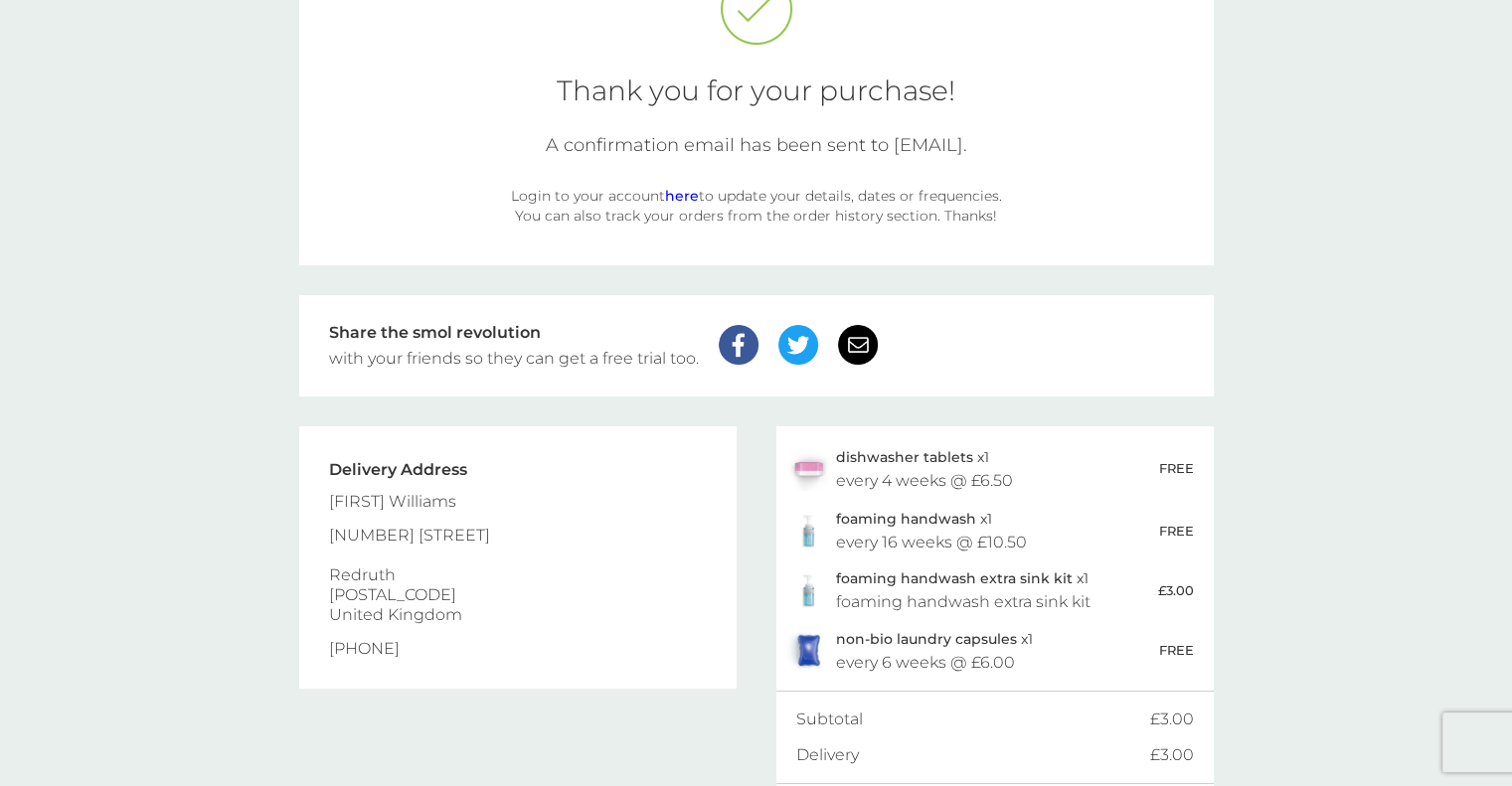 scroll, scrollTop: 0, scrollLeft: 0, axis: both 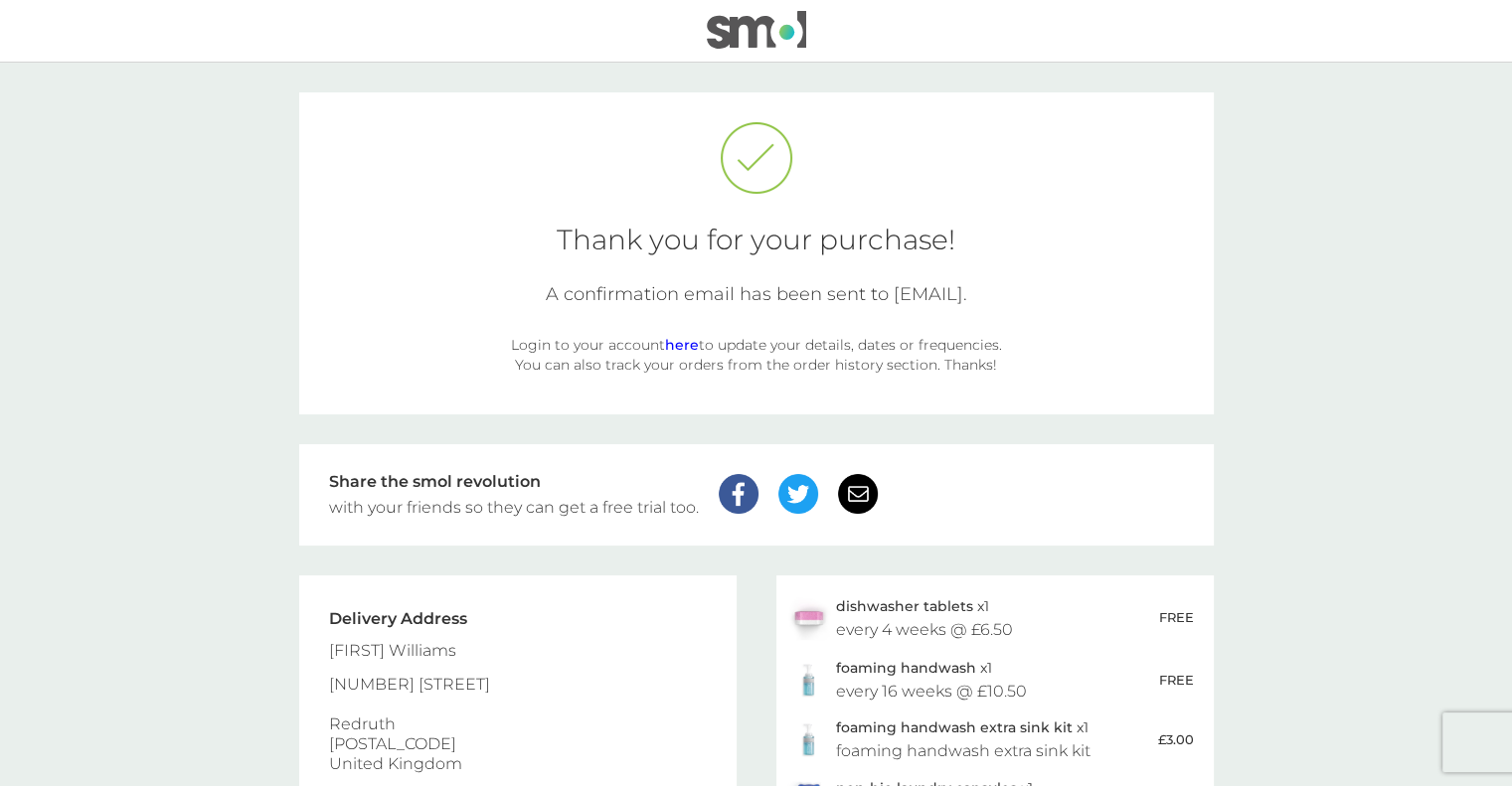 click at bounding box center (756, 30) 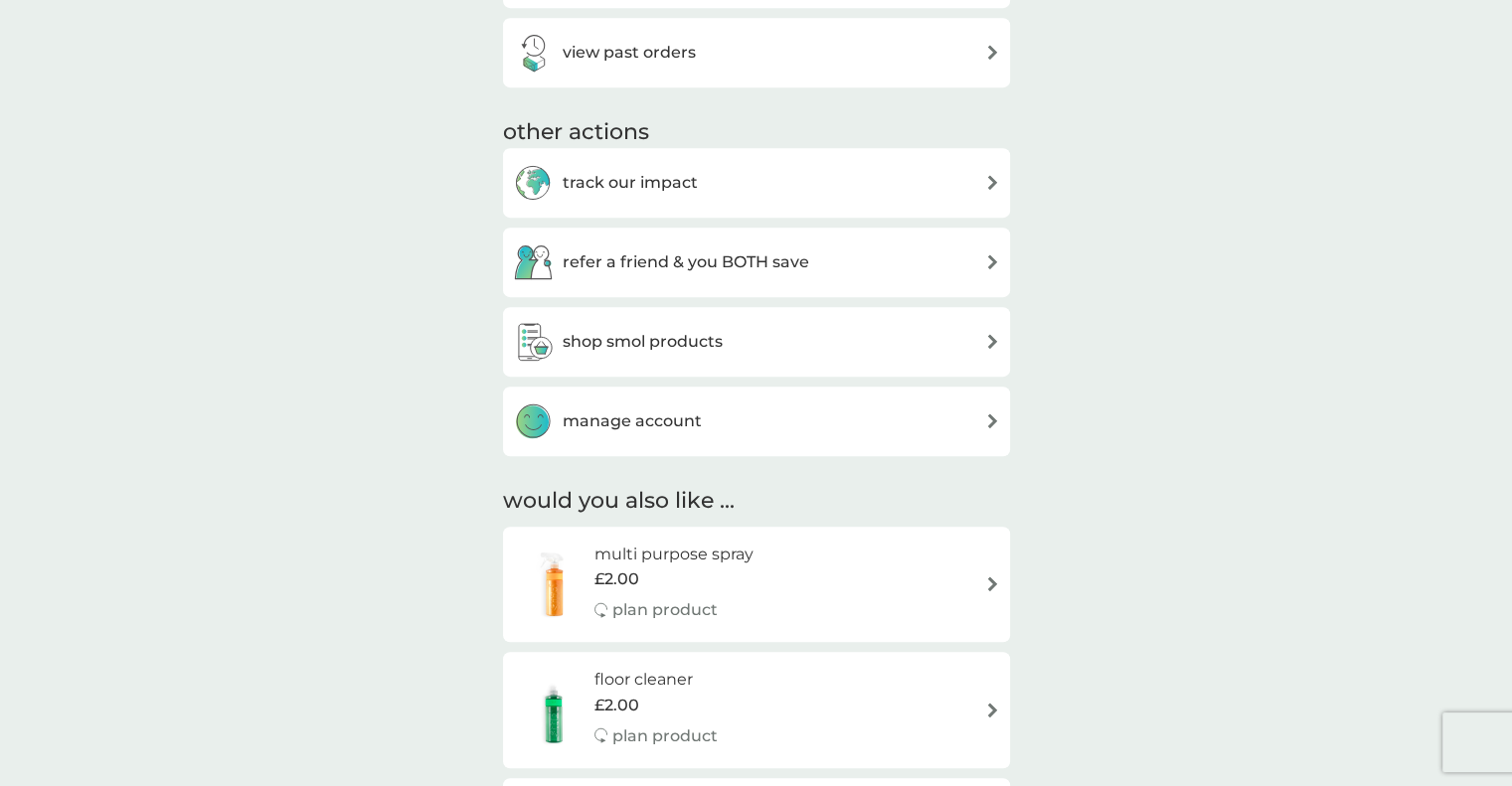 scroll, scrollTop: 954, scrollLeft: 0, axis: vertical 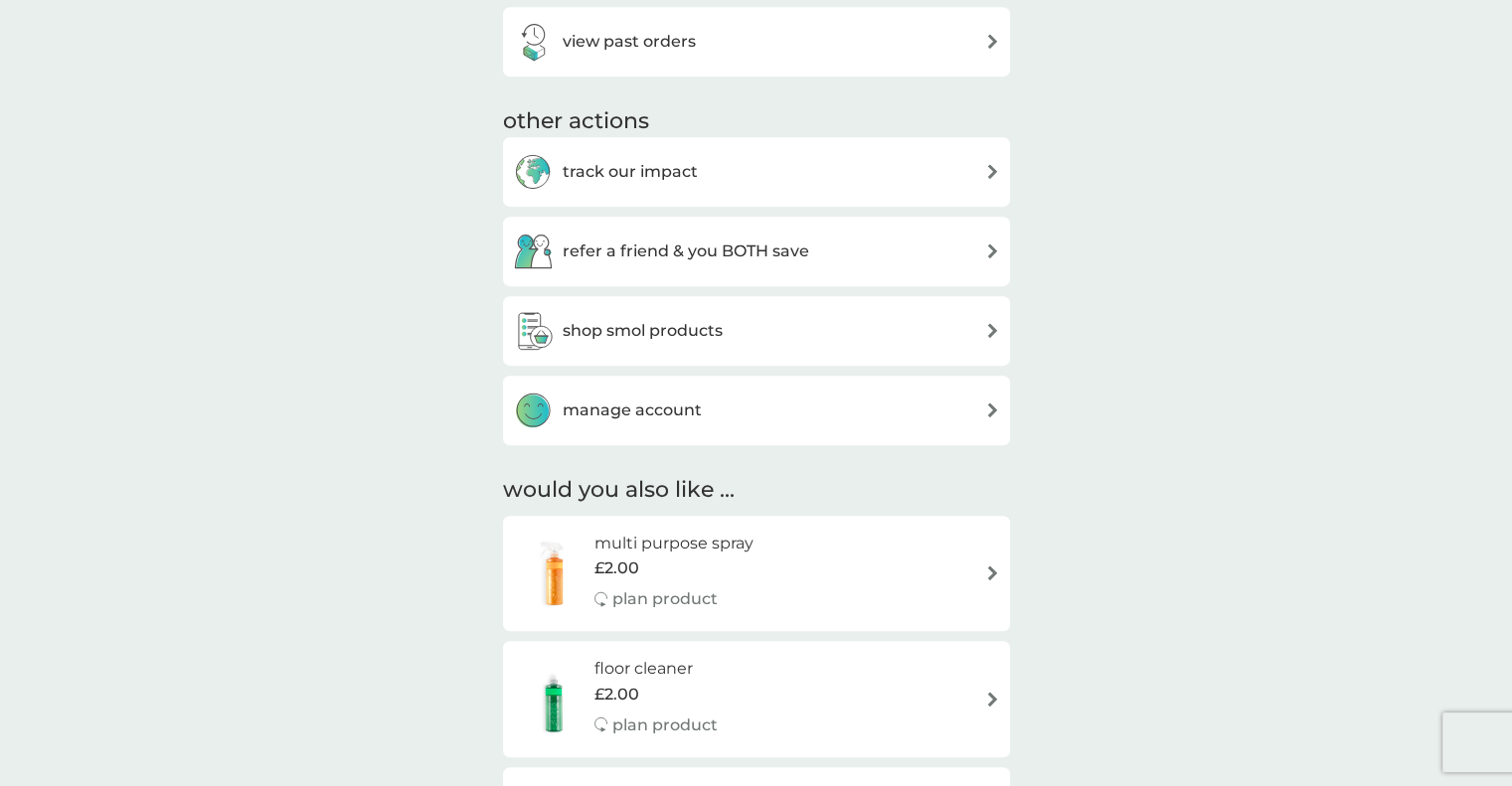 click on "shop smol products" at bounding box center [642, 331] 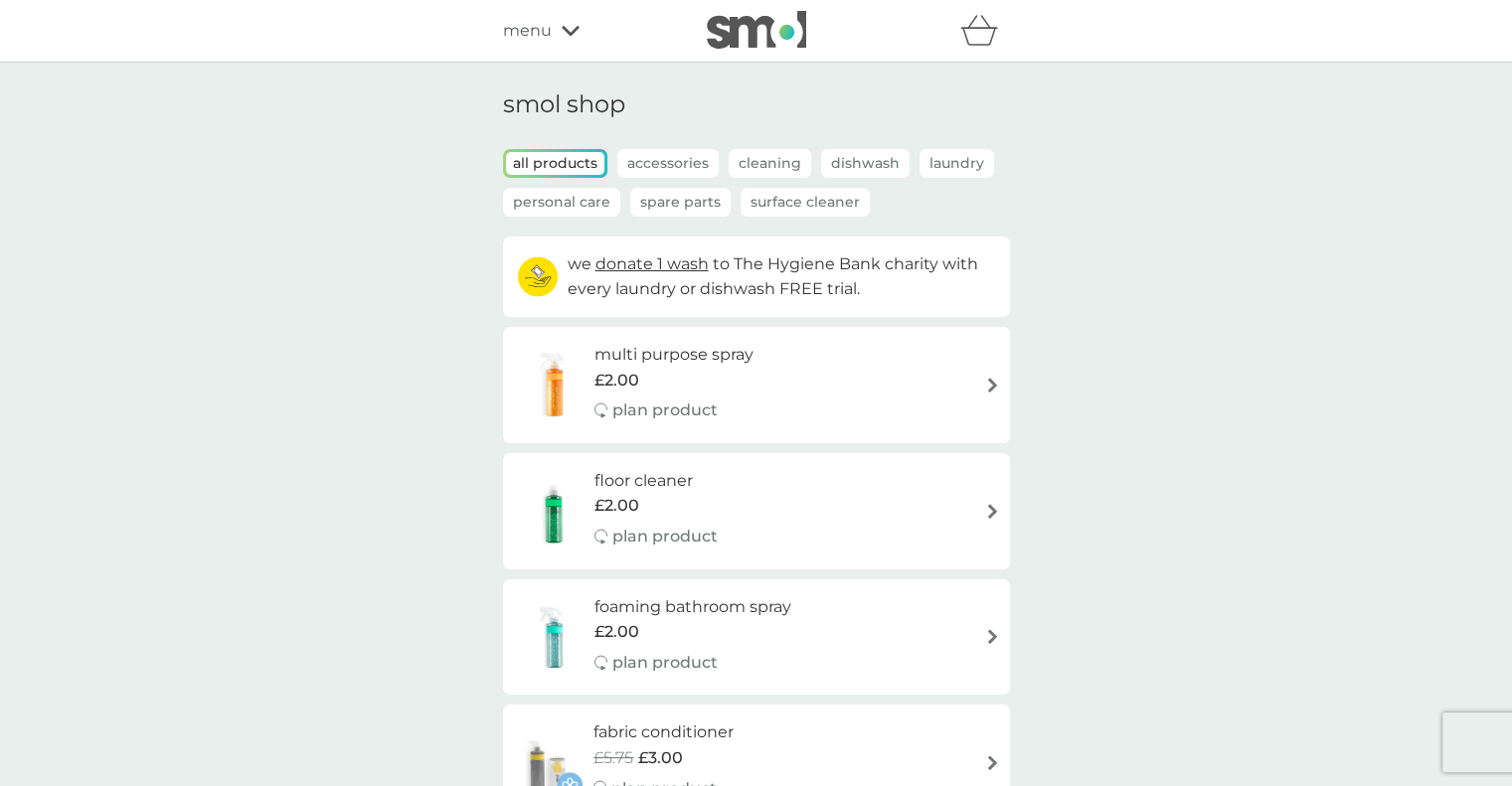 click on "all products" at bounding box center (555, 163) 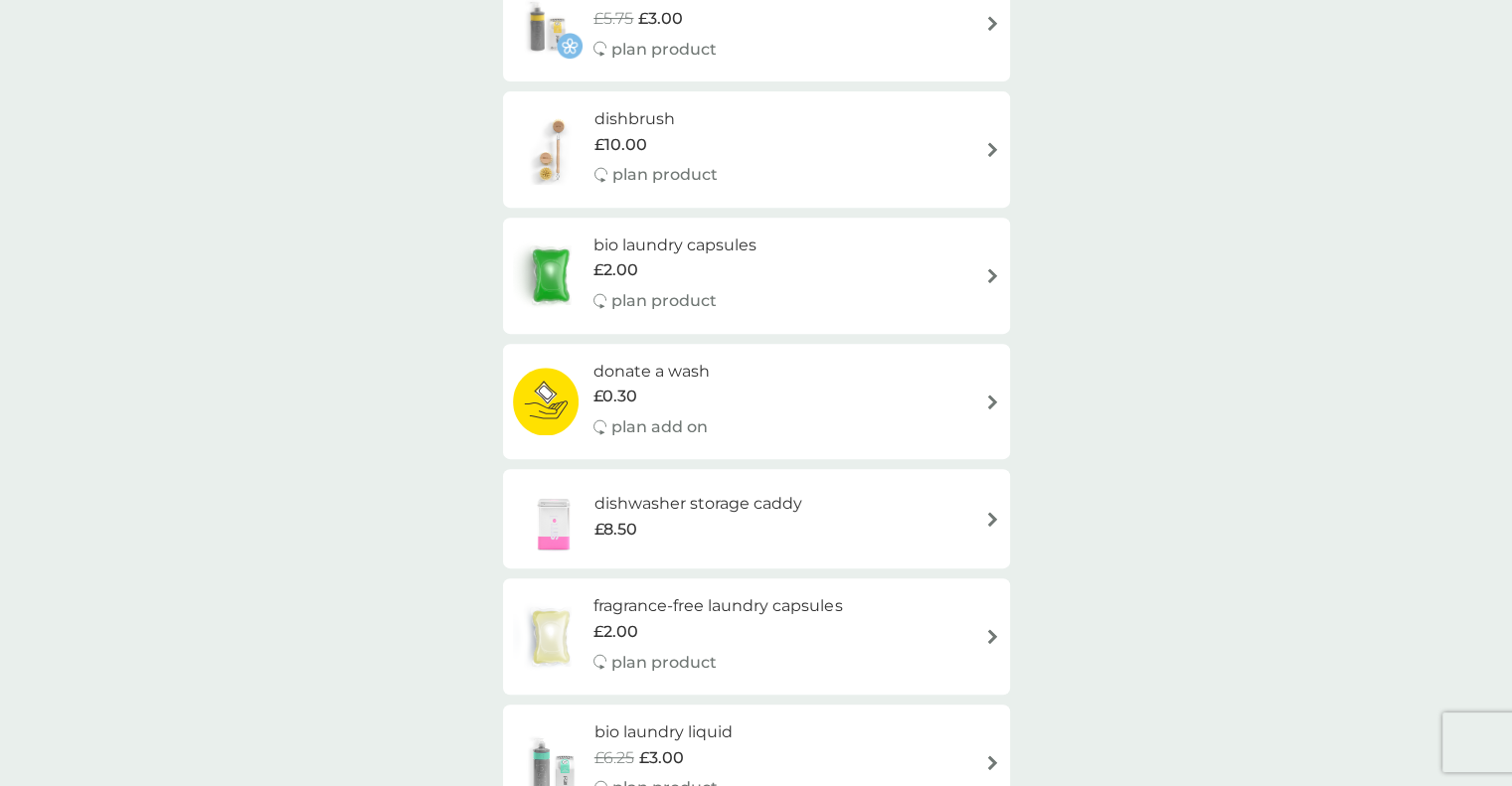 scroll, scrollTop: 743, scrollLeft: 0, axis: vertical 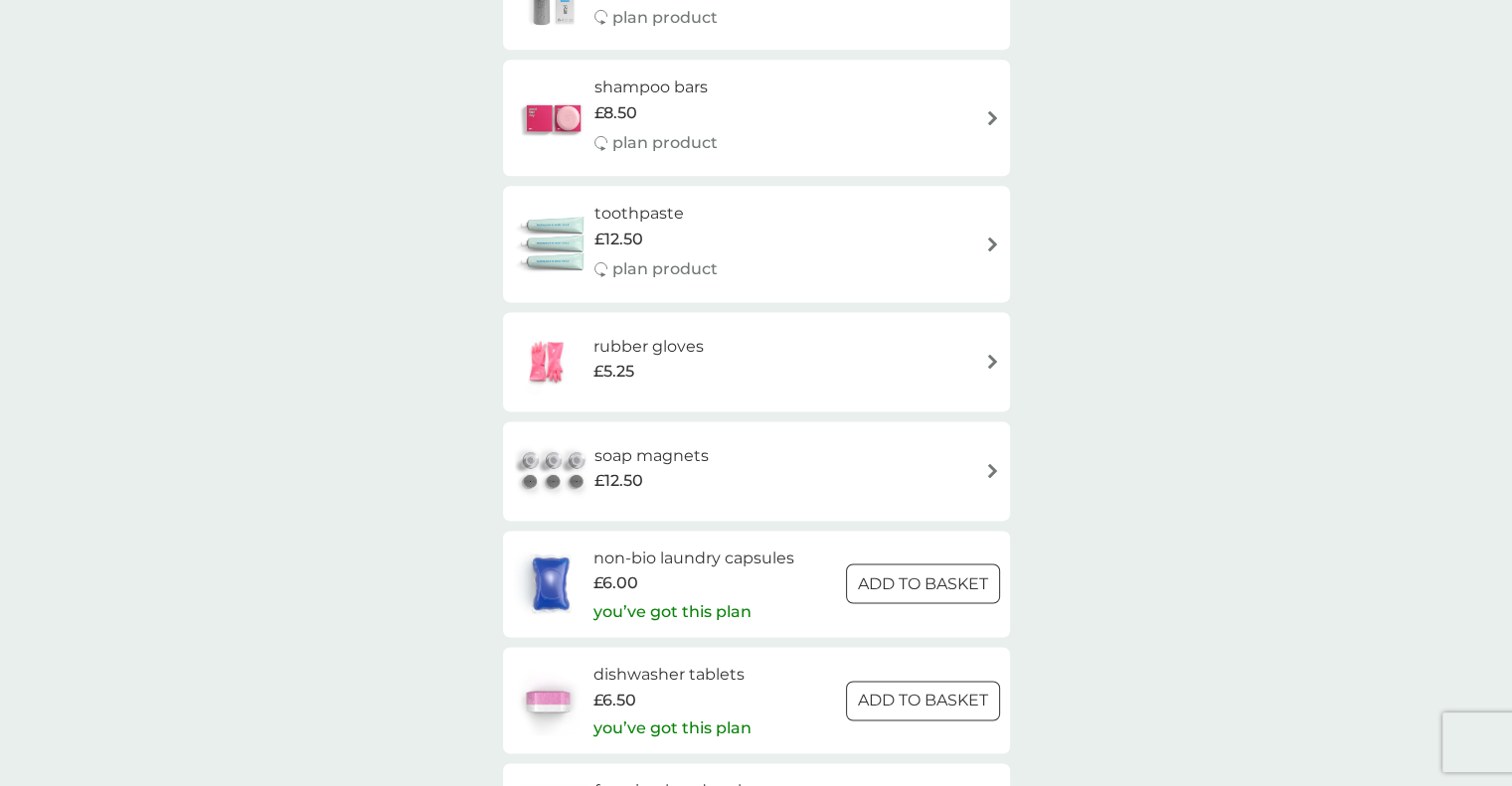 click on "non-bio laundry capsules" at bounding box center (694, 558) 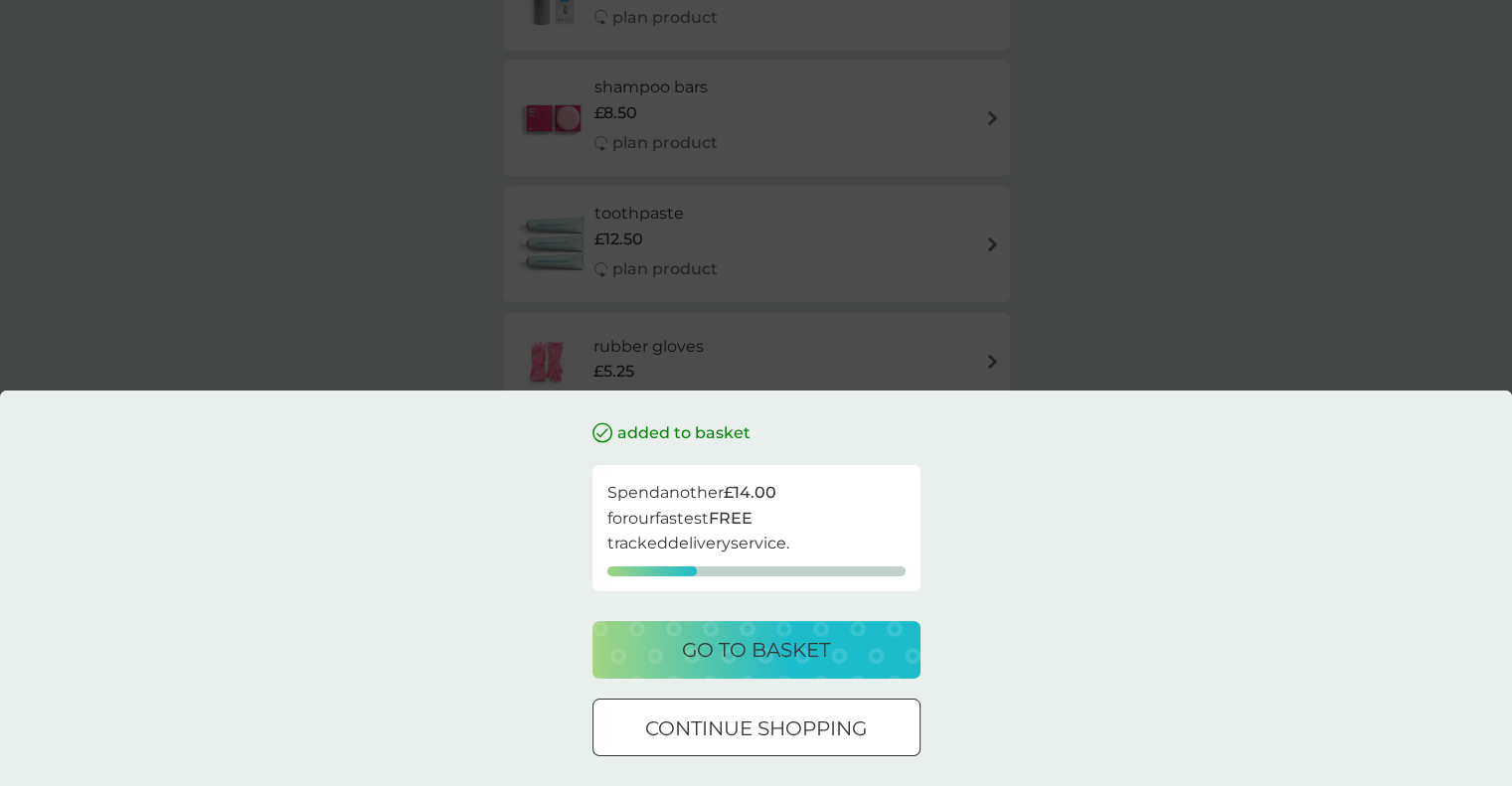 click on "added to basket Spend  another  £14.00   for  our  fastest  FREE   tracked  delivery  service.  go to basket continue shopping" at bounding box center (756, 393) 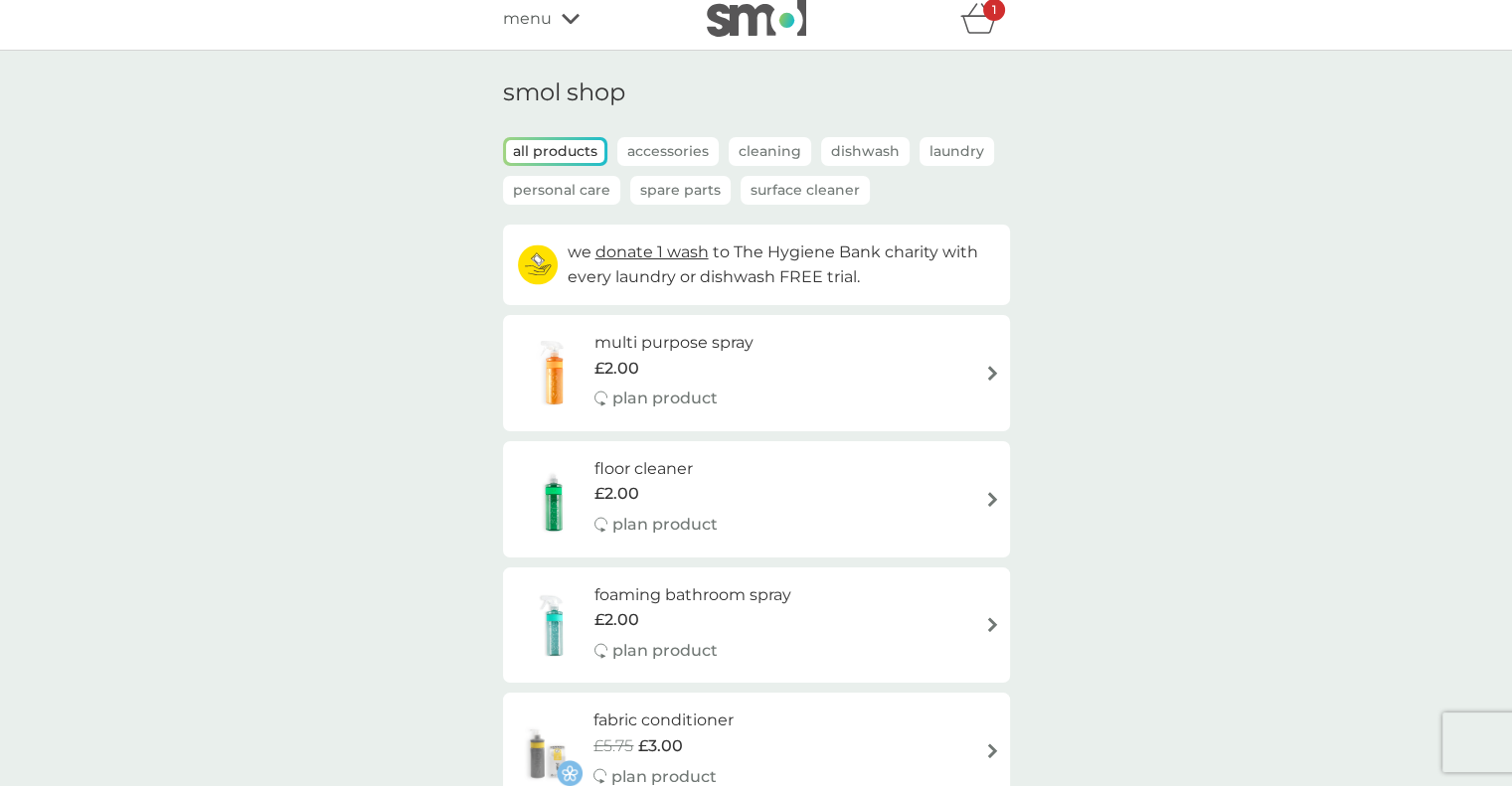 scroll, scrollTop: 0, scrollLeft: 0, axis: both 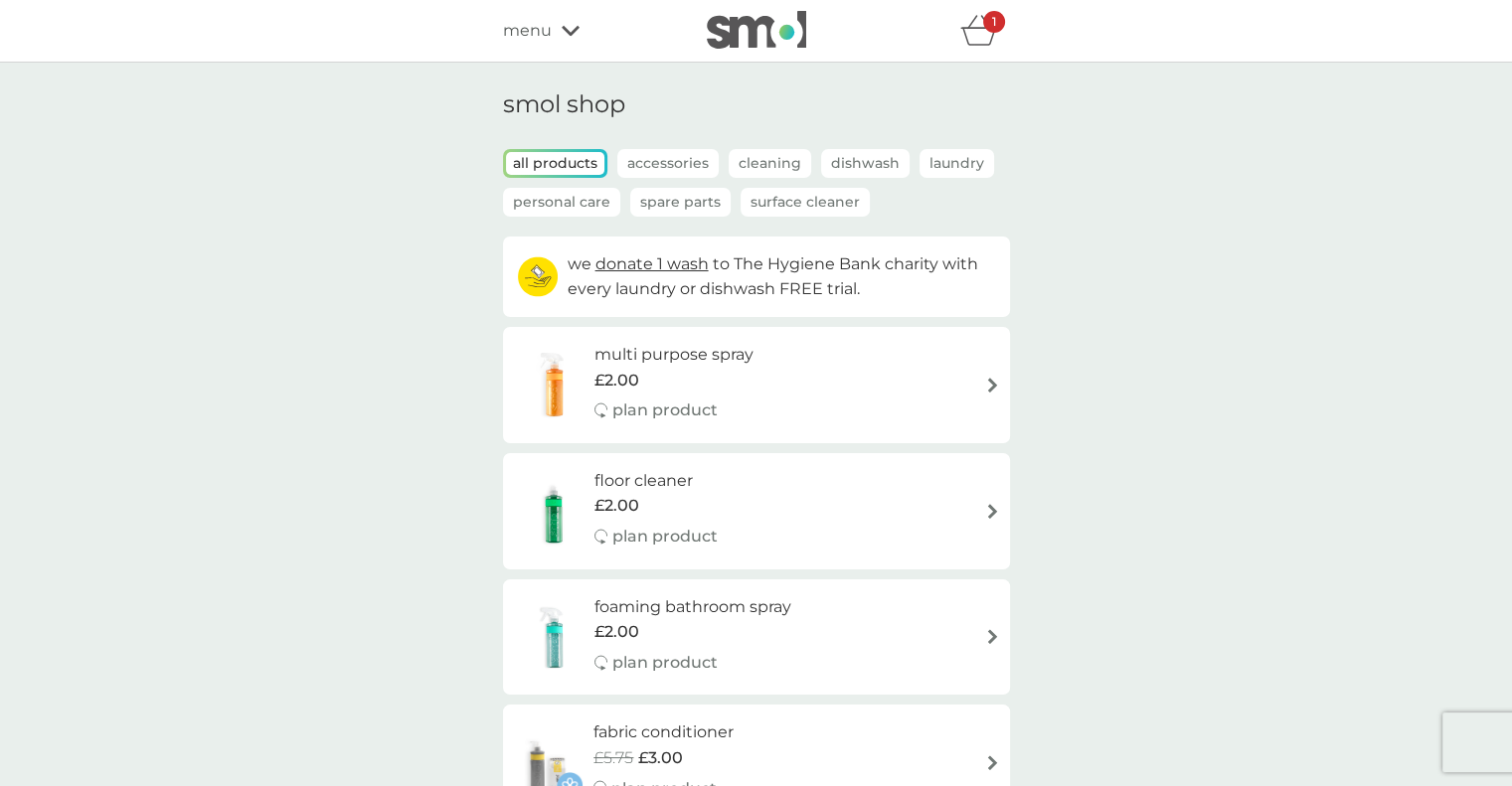 click on "Laundry" at bounding box center (956, 163) 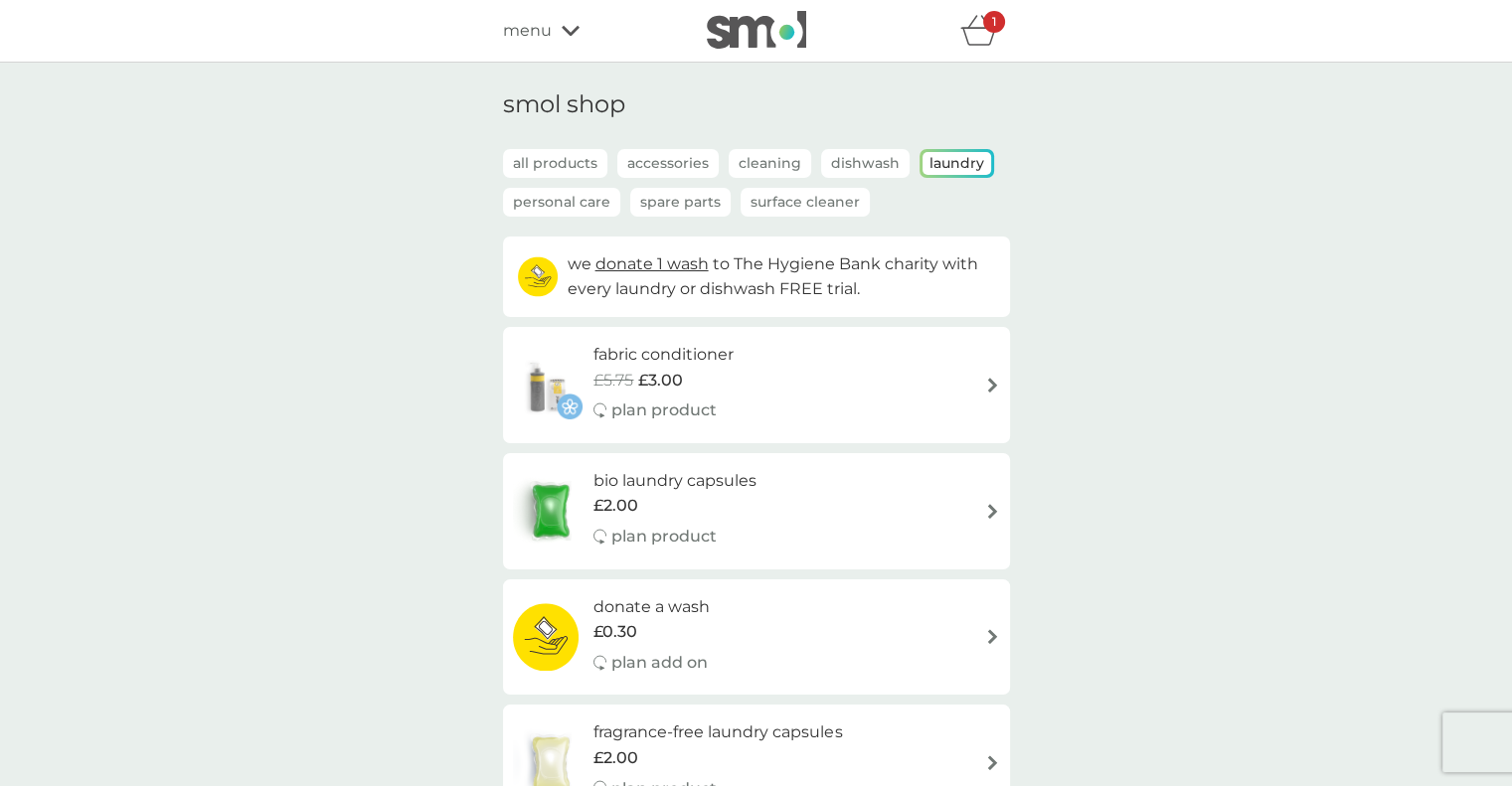 click on "Laundry" at bounding box center (956, 163) 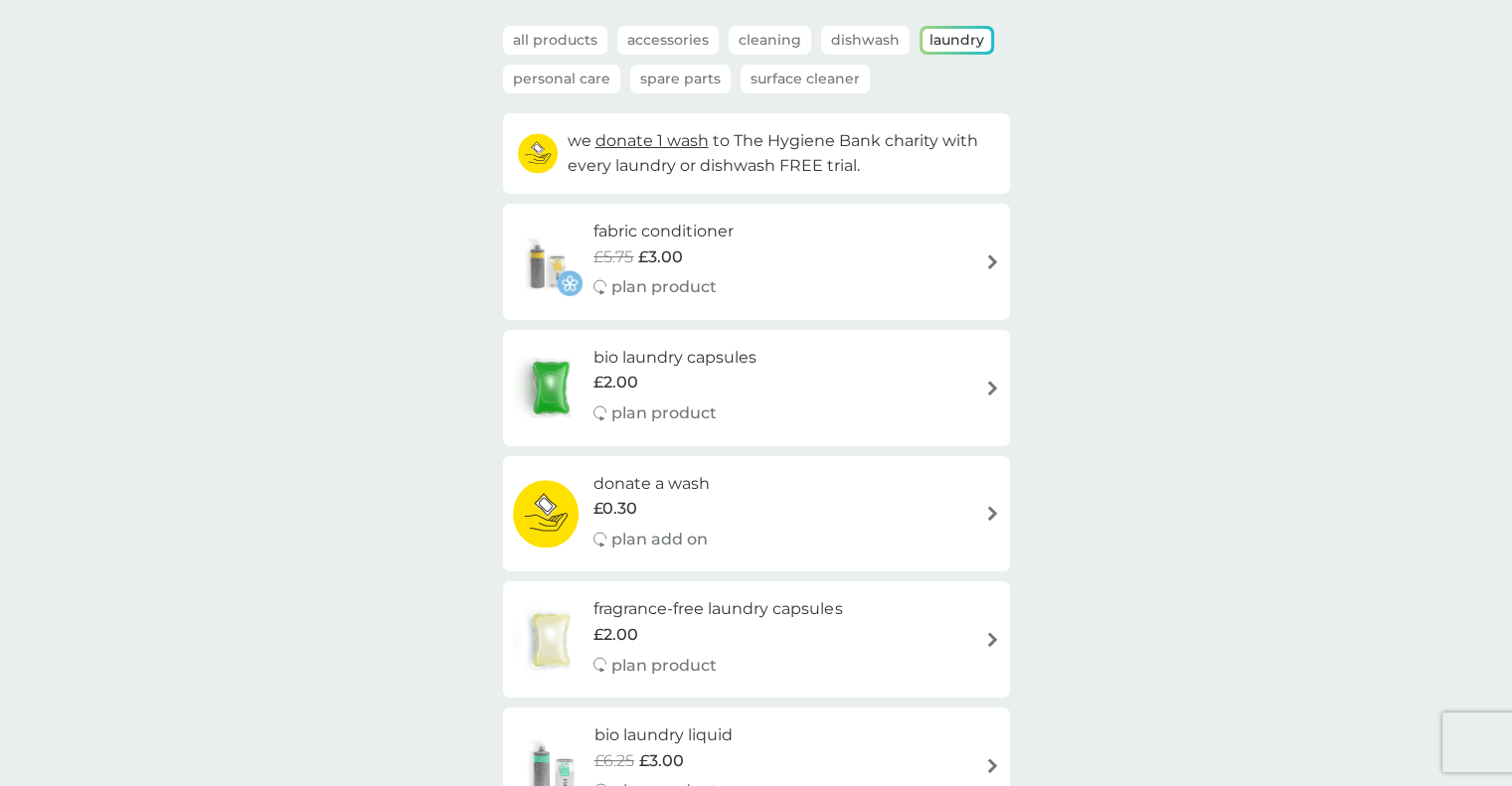 scroll, scrollTop: 0, scrollLeft: 0, axis: both 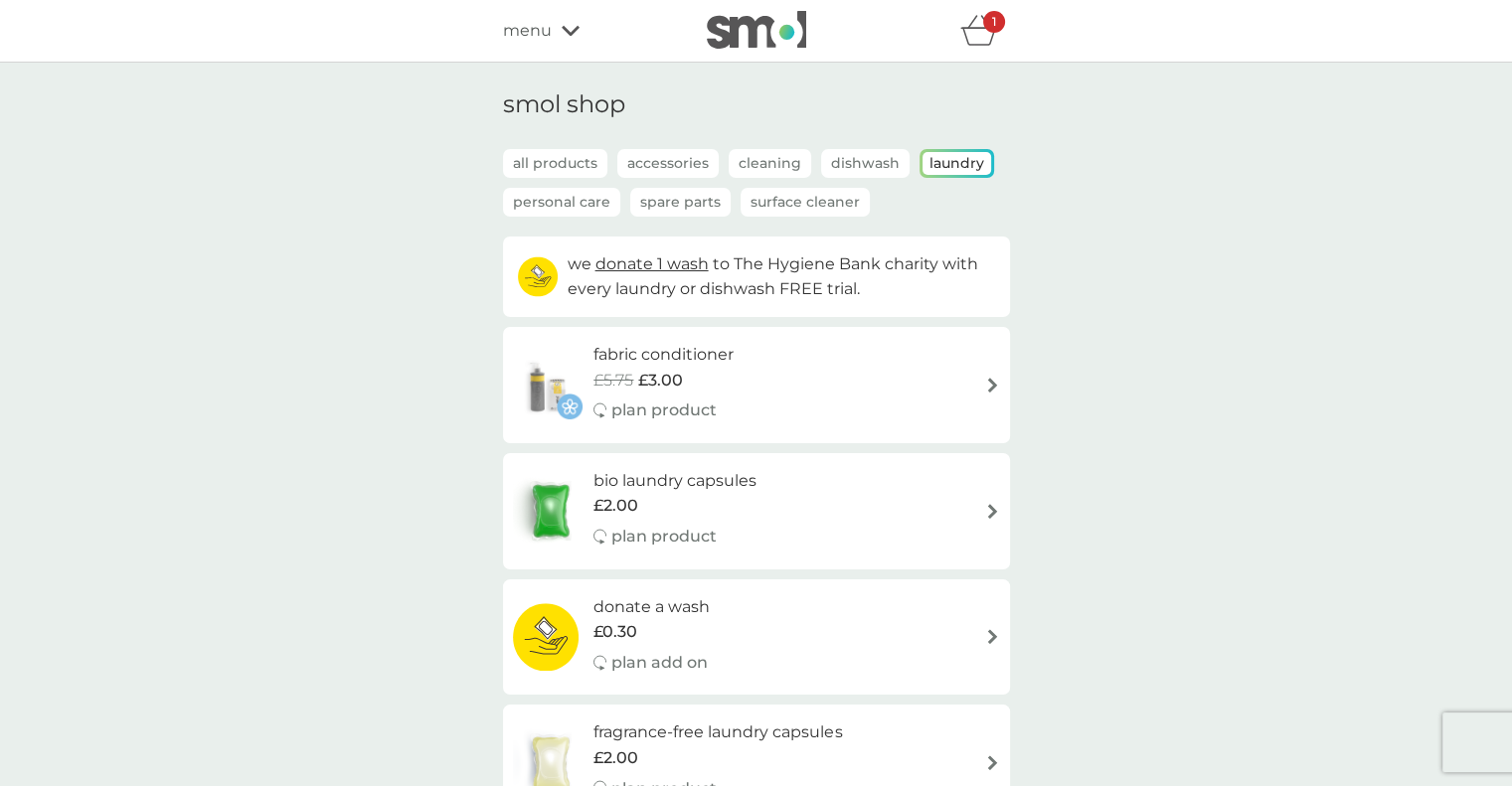 click on "1" at bounding box center [994, 22] 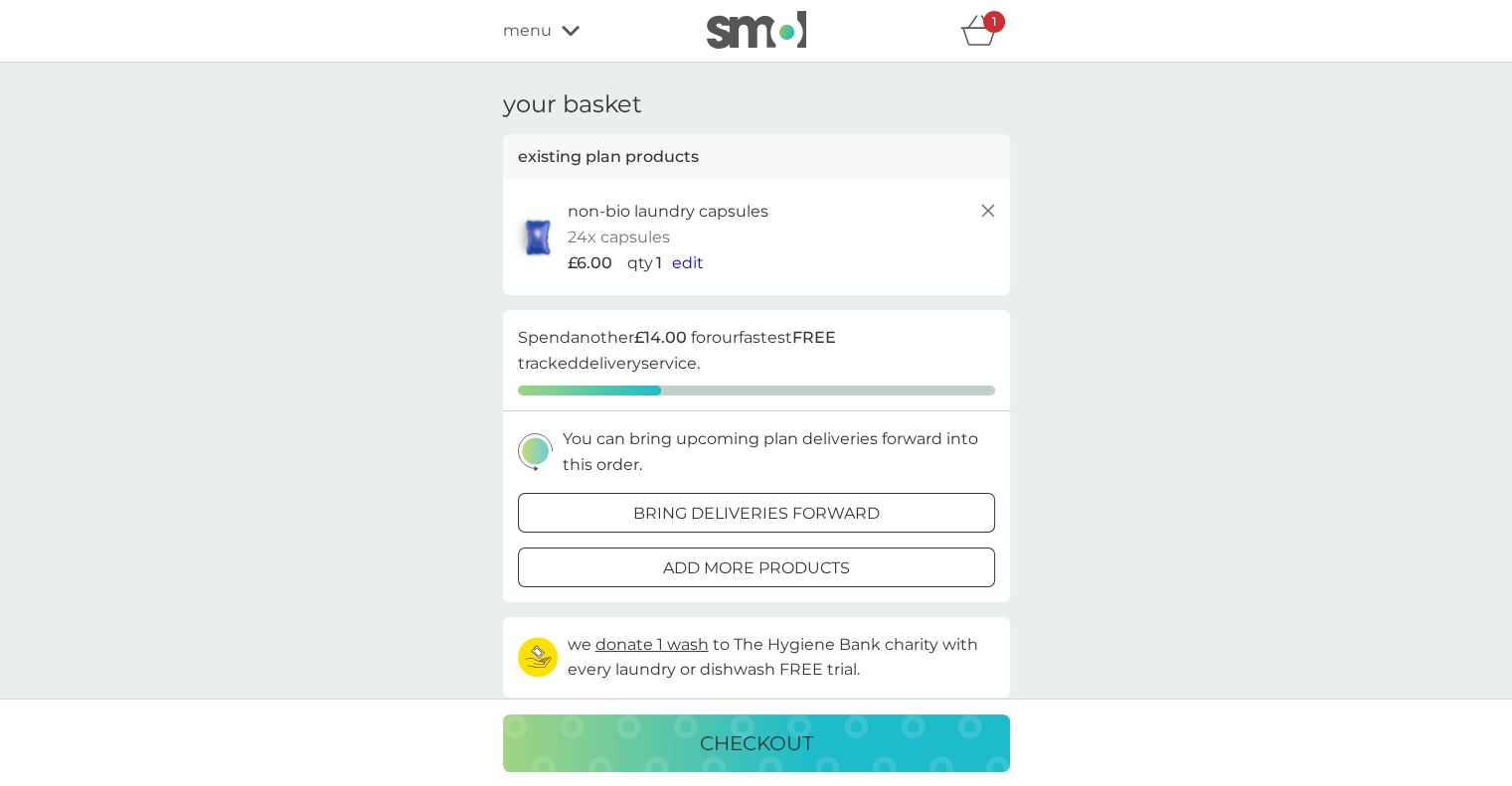 click 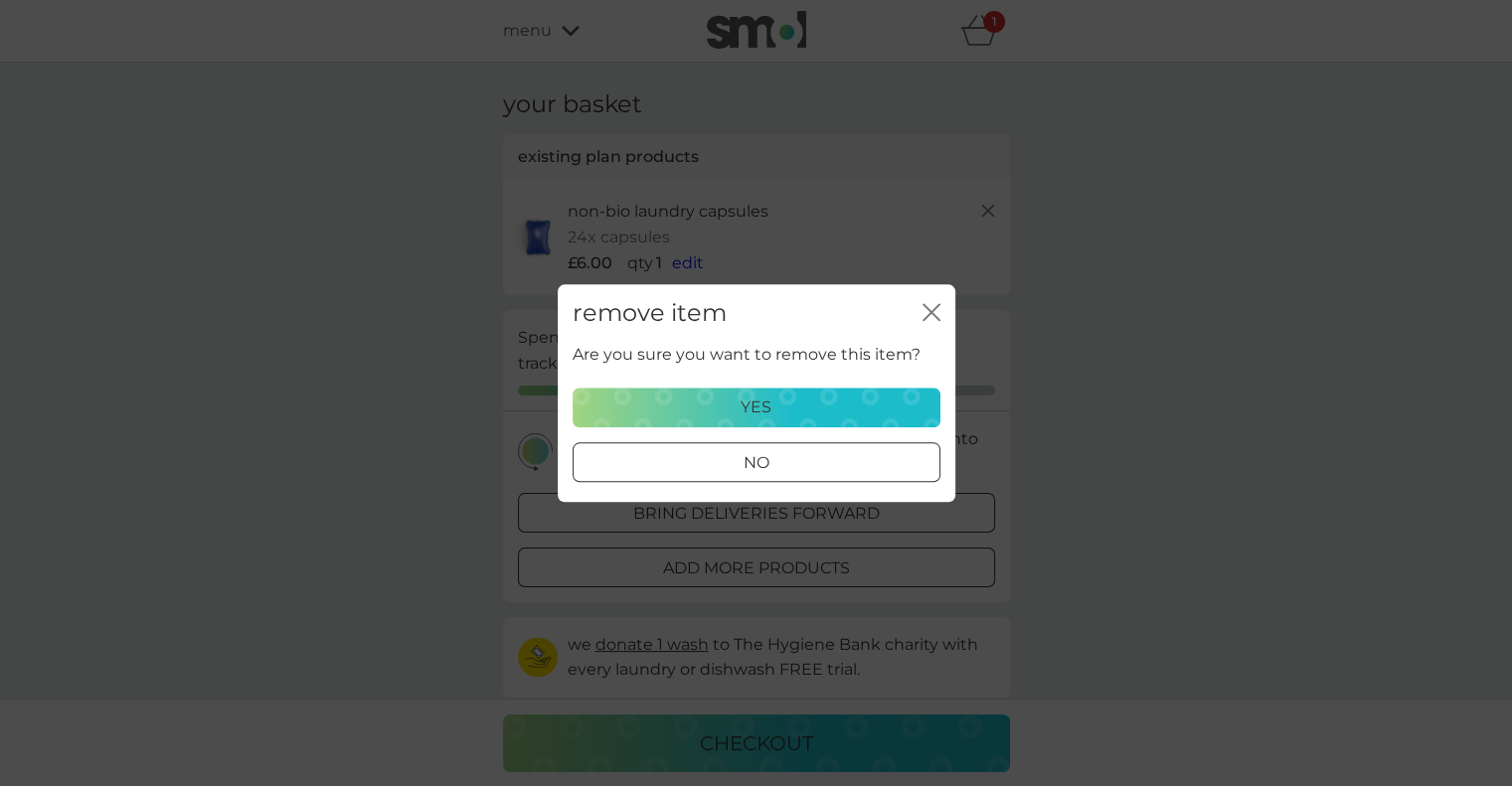 click on "yes" at bounding box center [756, 407] 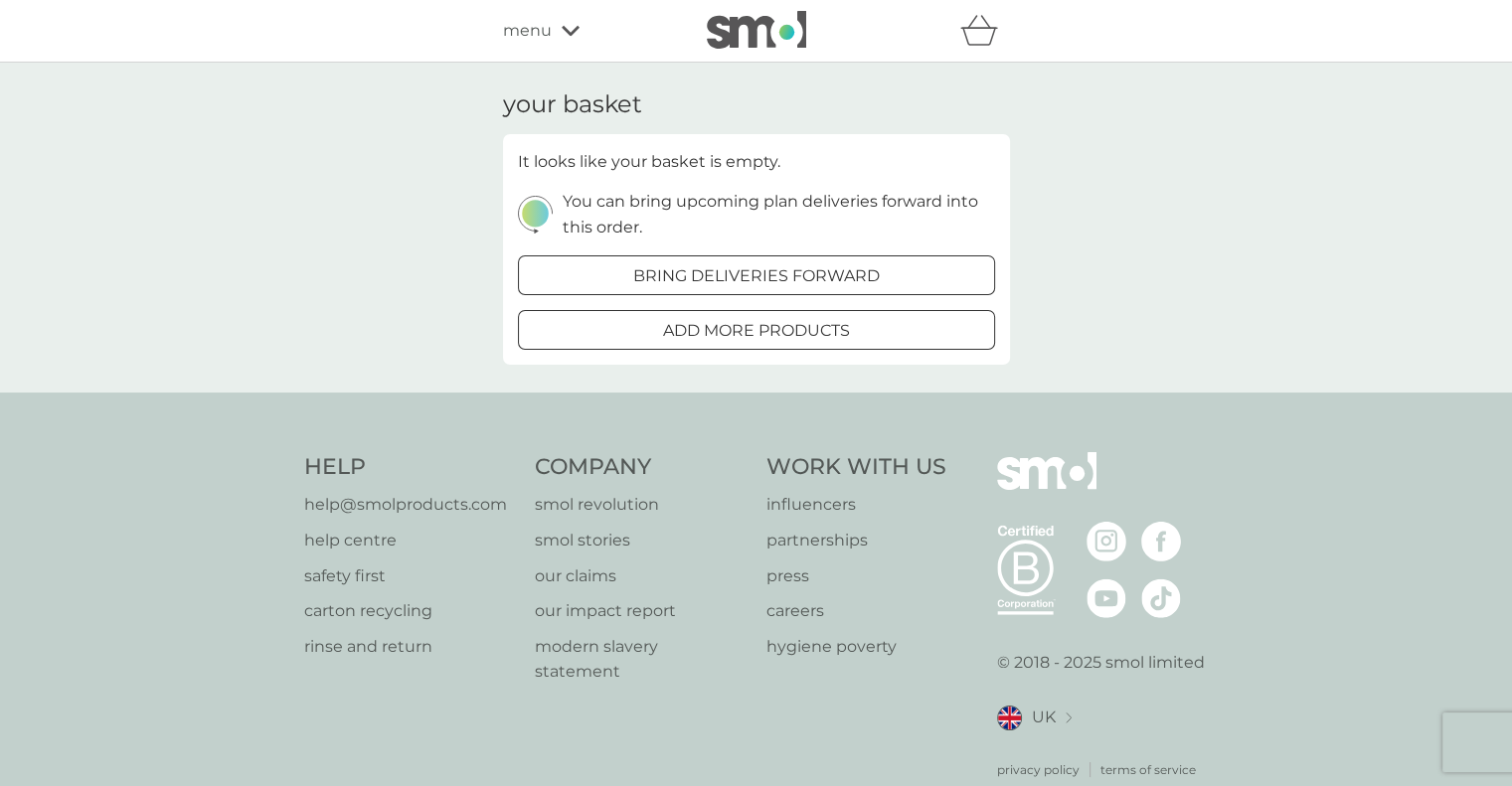 click on "menu" at bounding box center (527, 31) 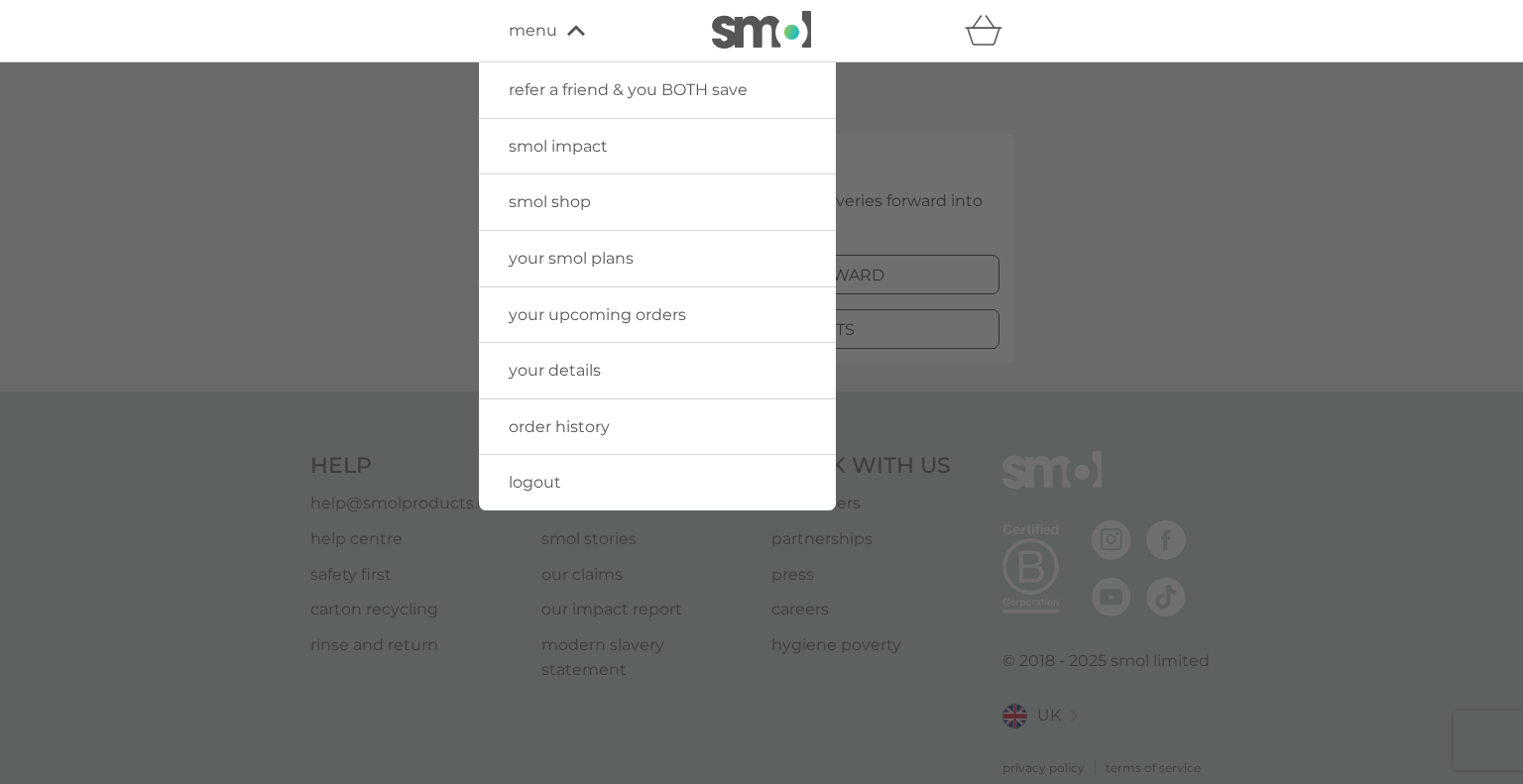 click on "smol shop" at bounding box center [549, 201] 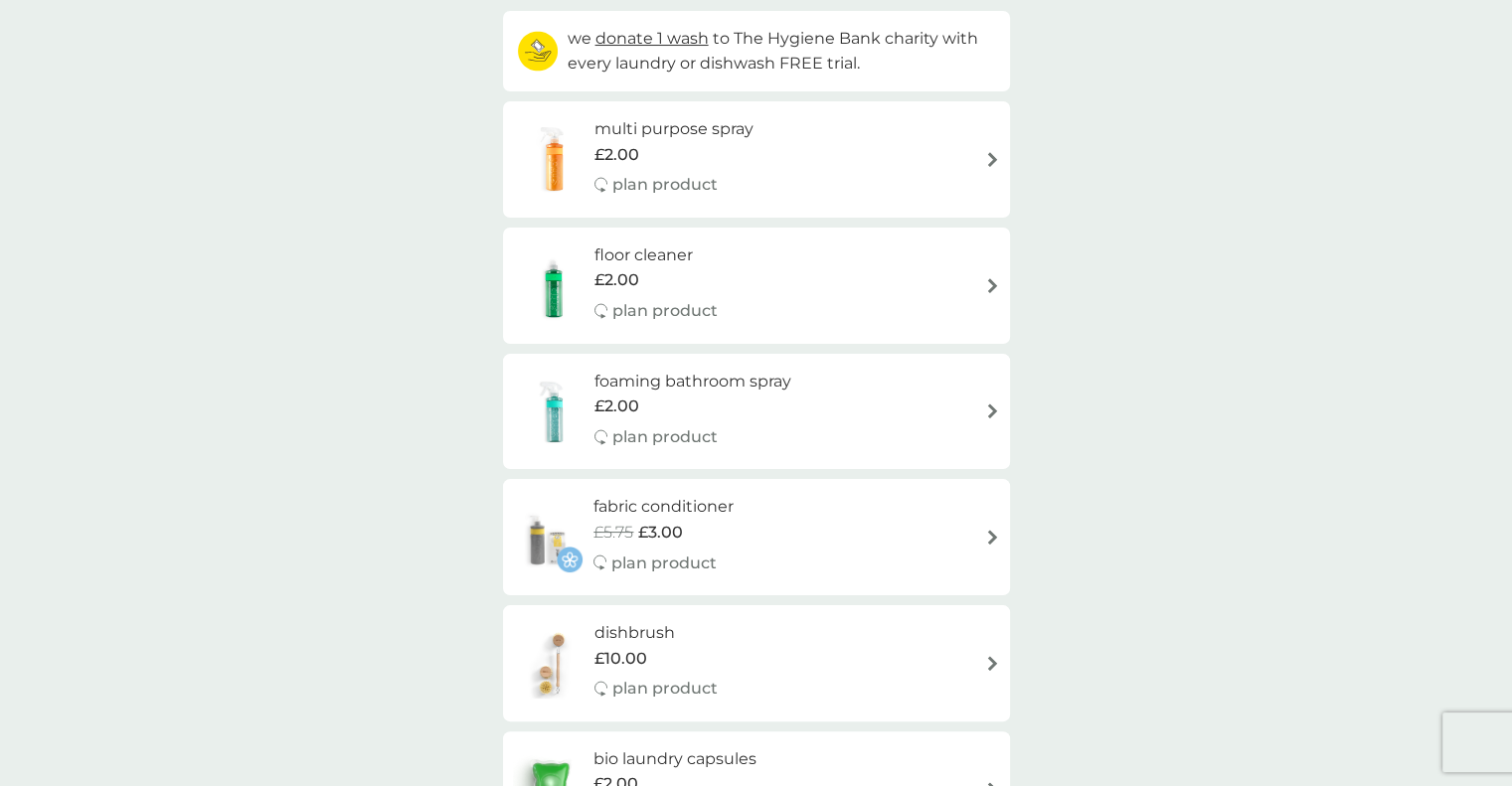 scroll, scrollTop: 231, scrollLeft: 0, axis: vertical 